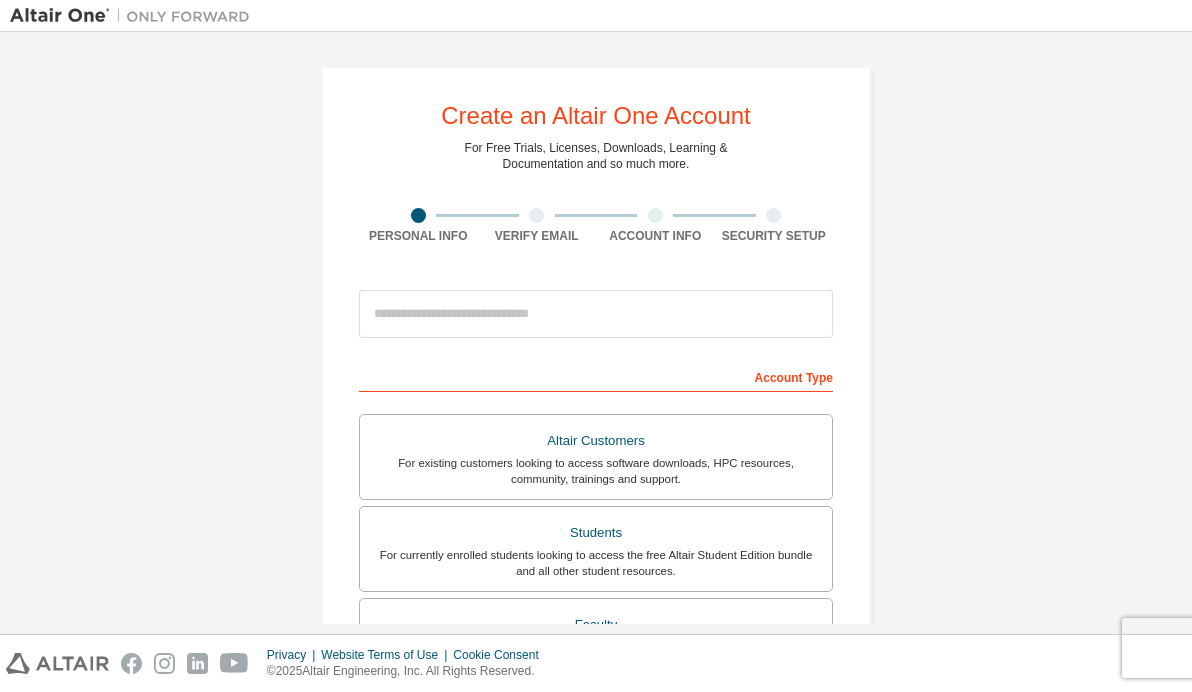 scroll, scrollTop: 0, scrollLeft: 0, axis: both 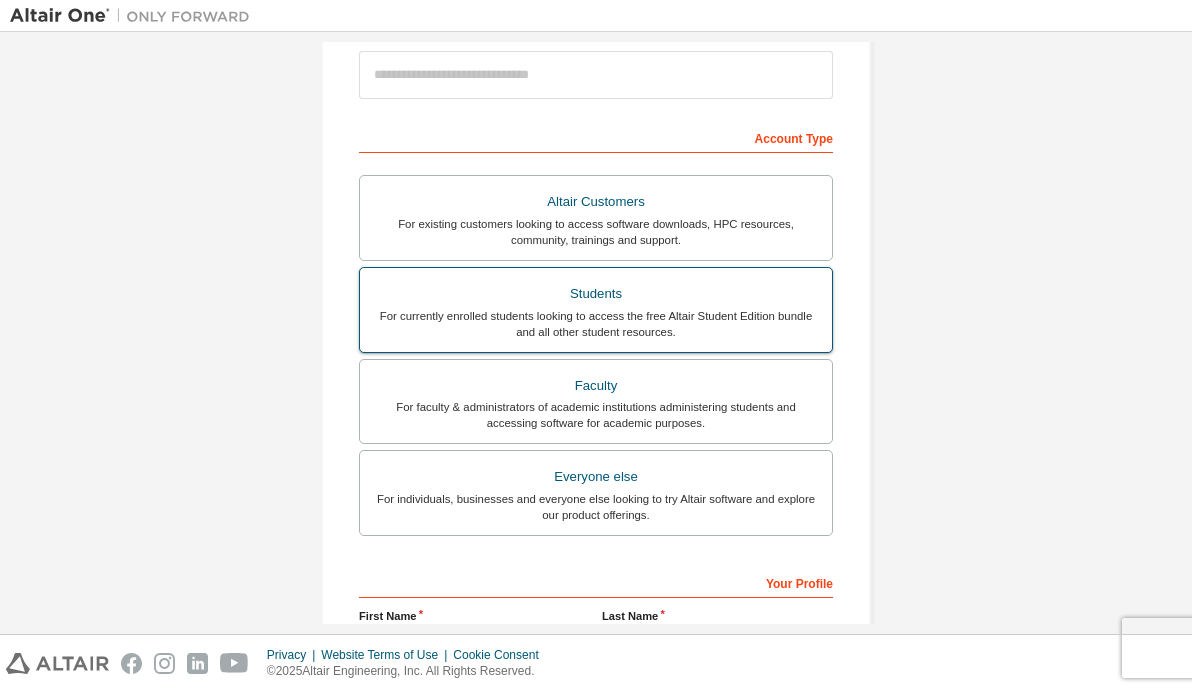 click on "For currently enrolled students looking to access the free Altair Student Edition bundle and all other student resources." at bounding box center [596, 324] 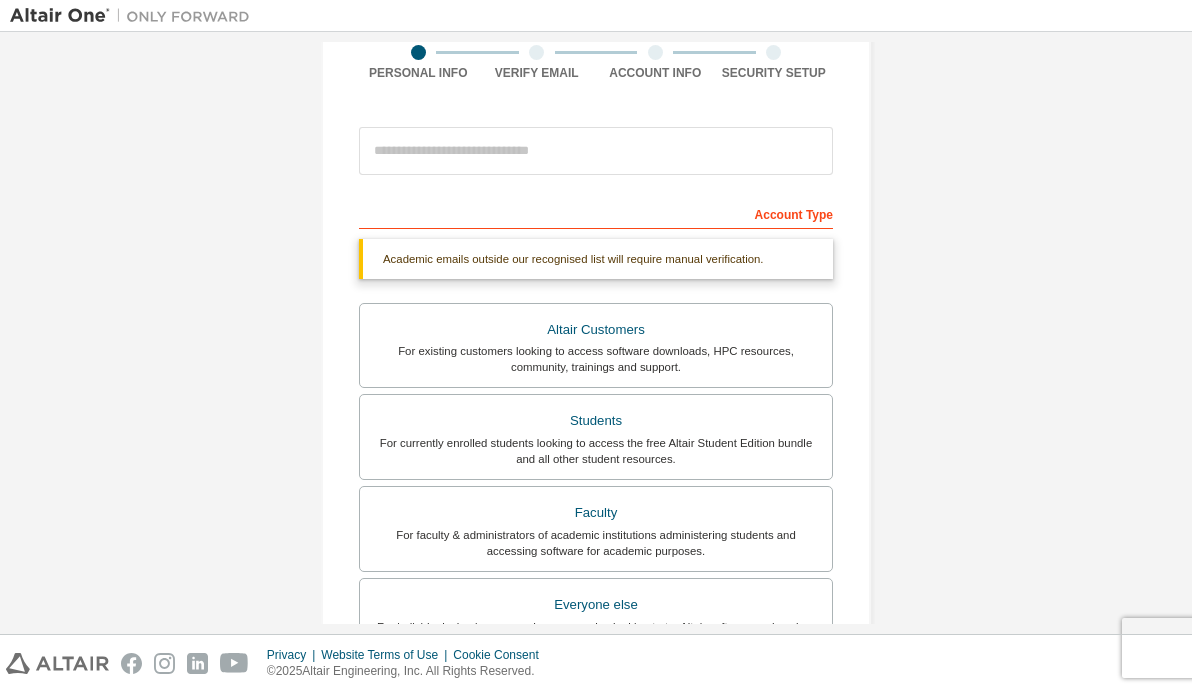 scroll, scrollTop: 0, scrollLeft: 0, axis: both 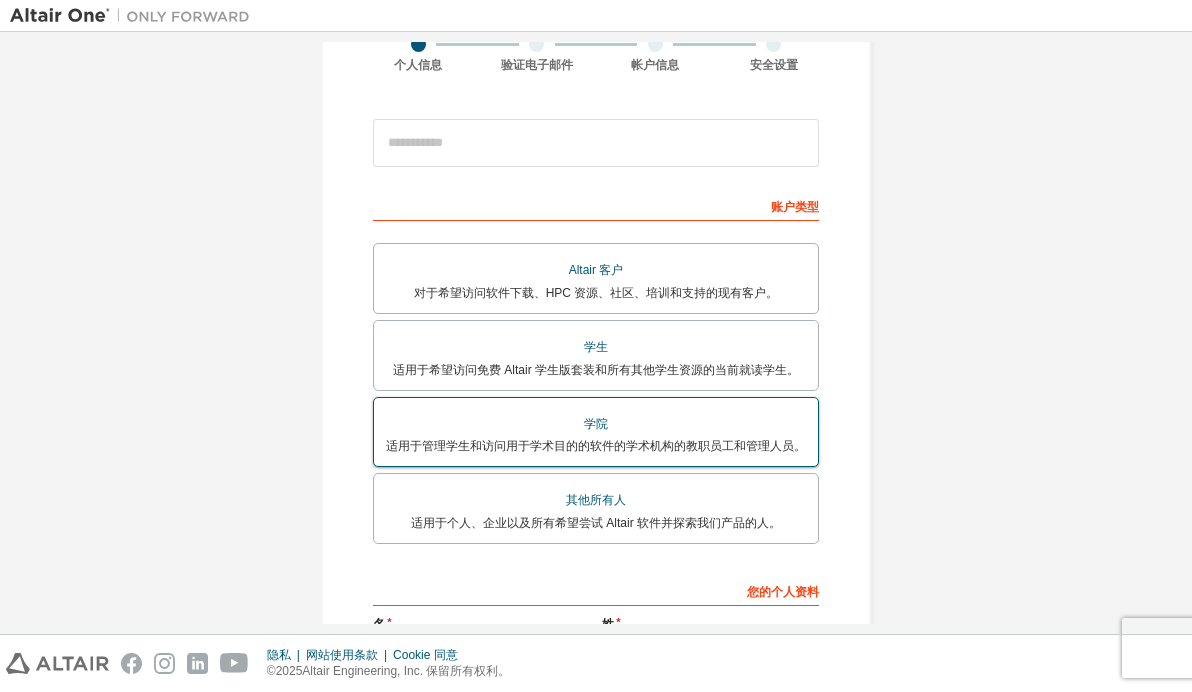 click on "学院" at bounding box center [596, 424] 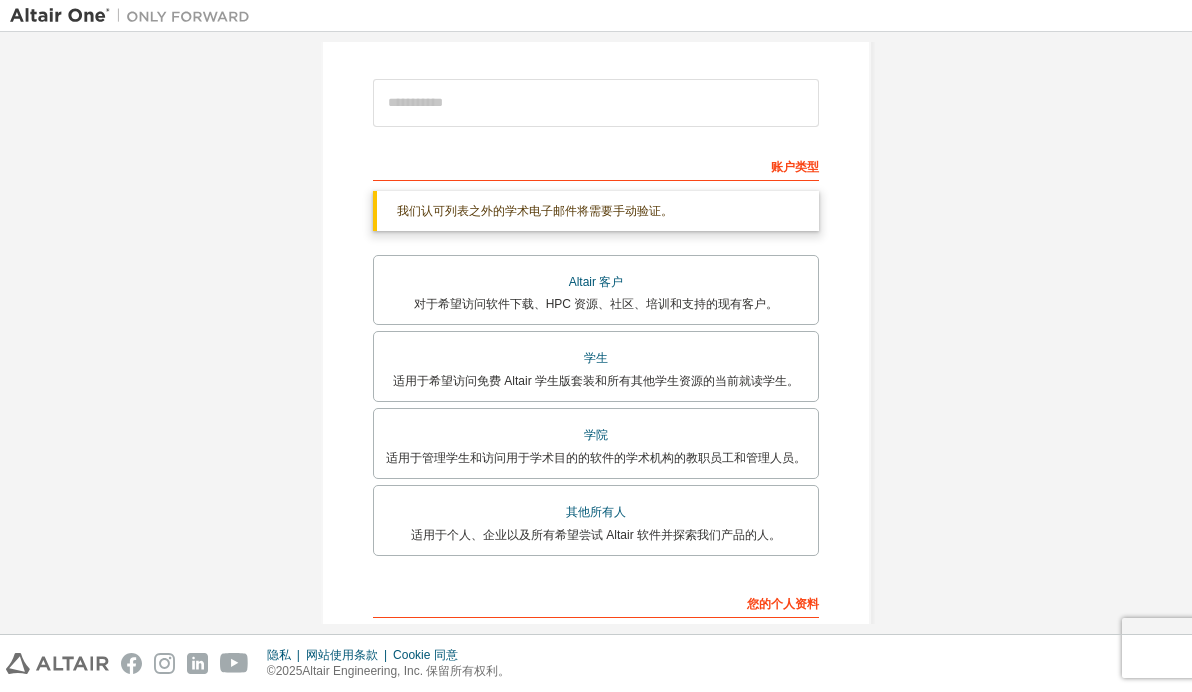 scroll, scrollTop: 231, scrollLeft: 0, axis: vertical 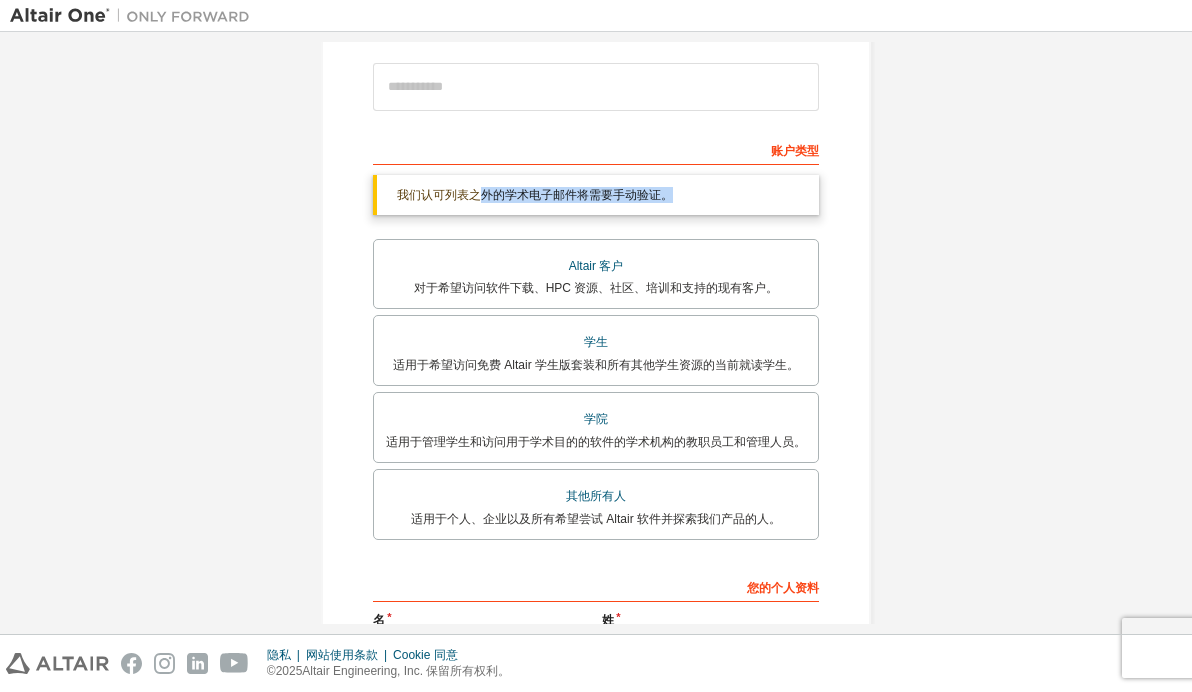drag, startPoint x: 480, startPoint y: 196, endPoint x: 682, endPoint y: 192, distance: 202.0396 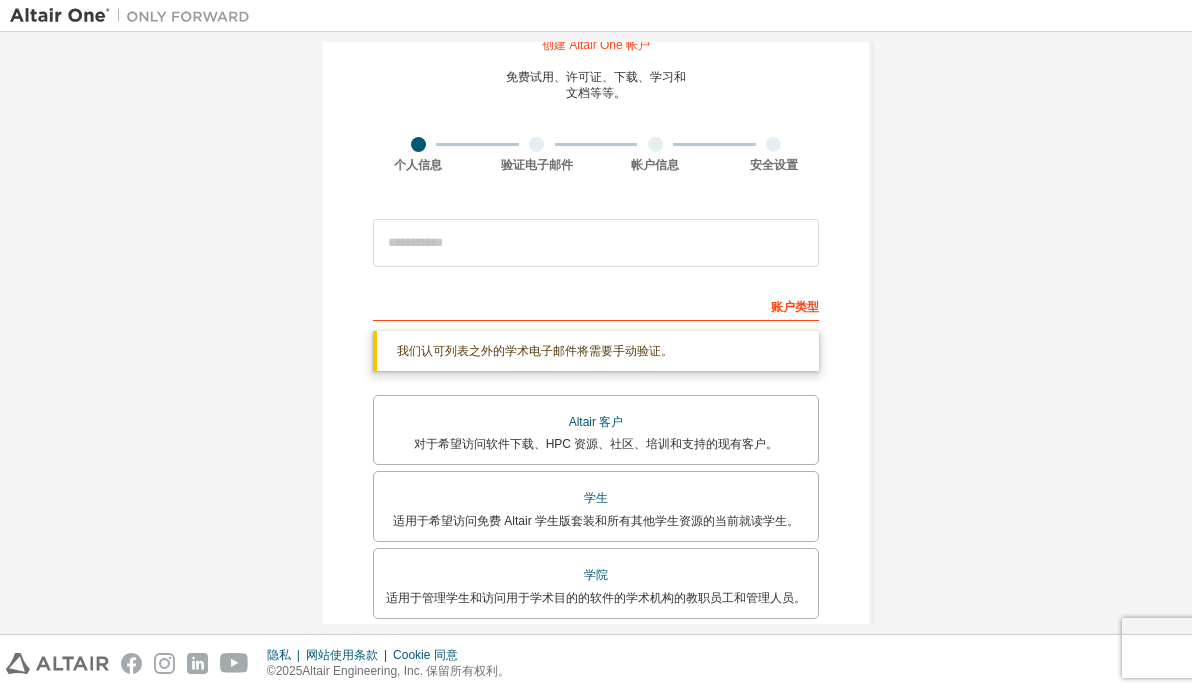 scroll, scrollTop: 1, scrollLeft: 0, axis: vertical 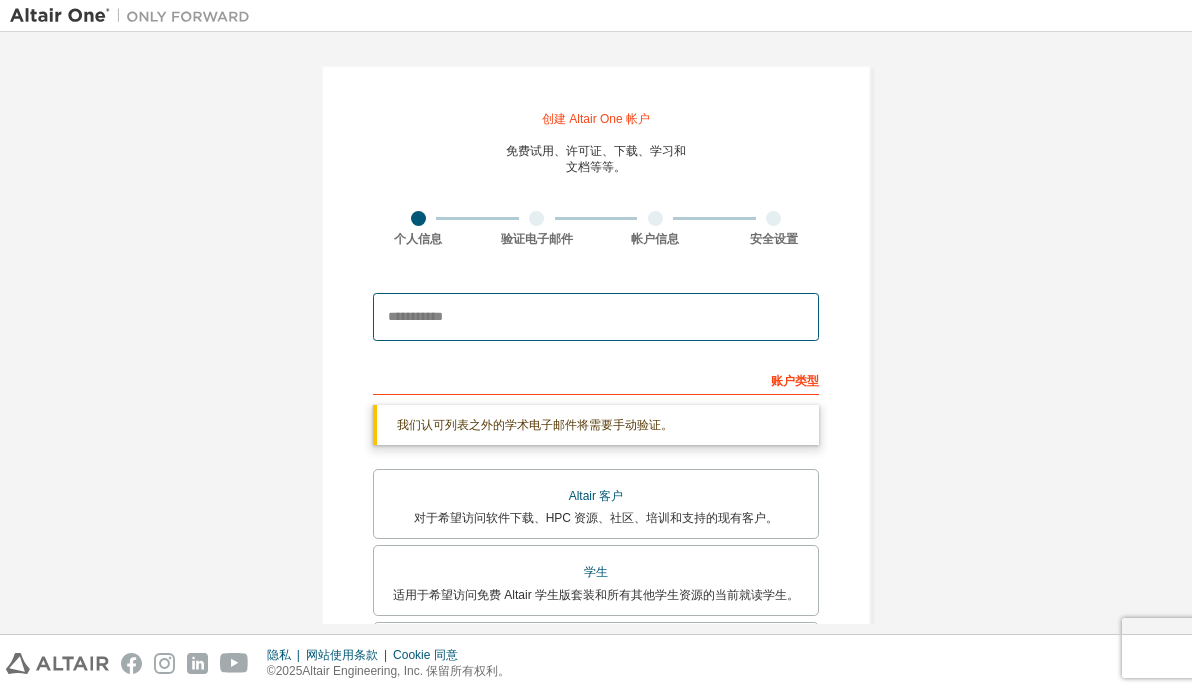 click at bounding box center (596, 317) 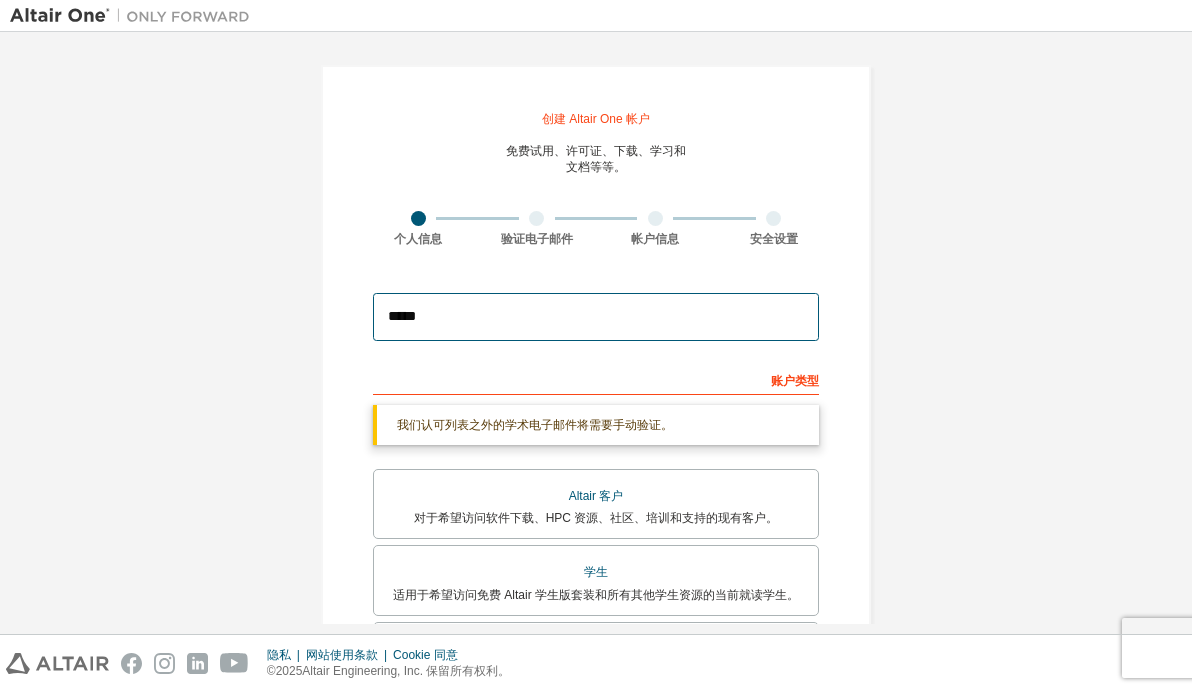 type on "**********" 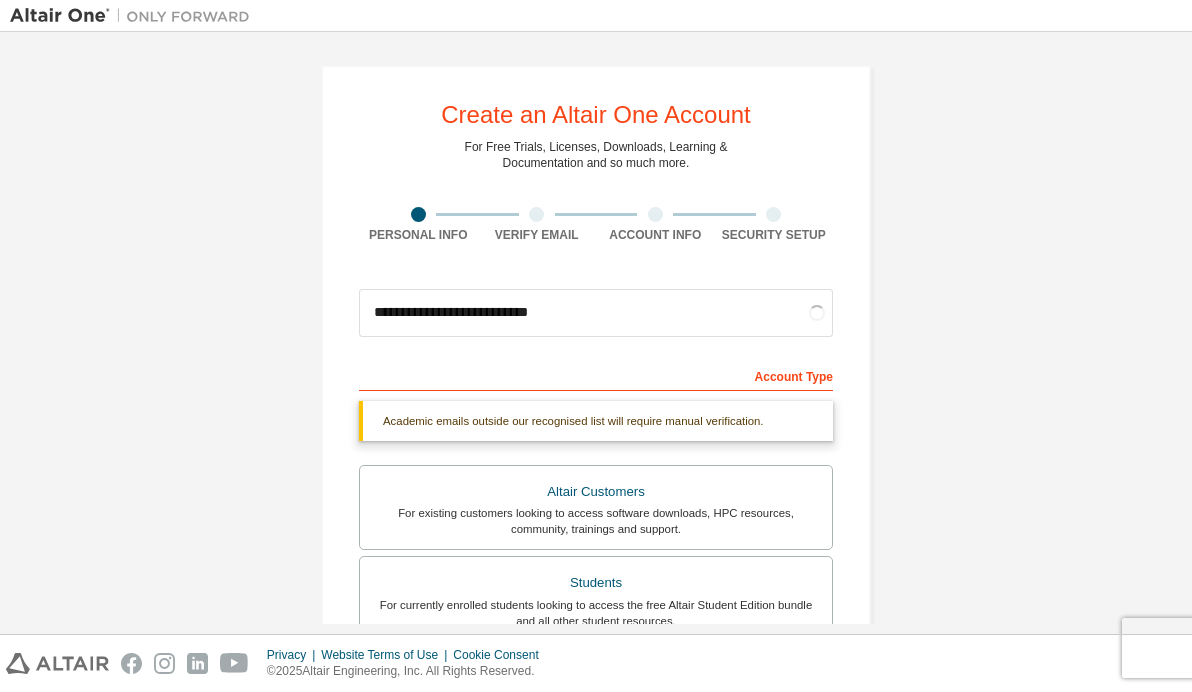 click on "**********" at bounding box center (596, 596) 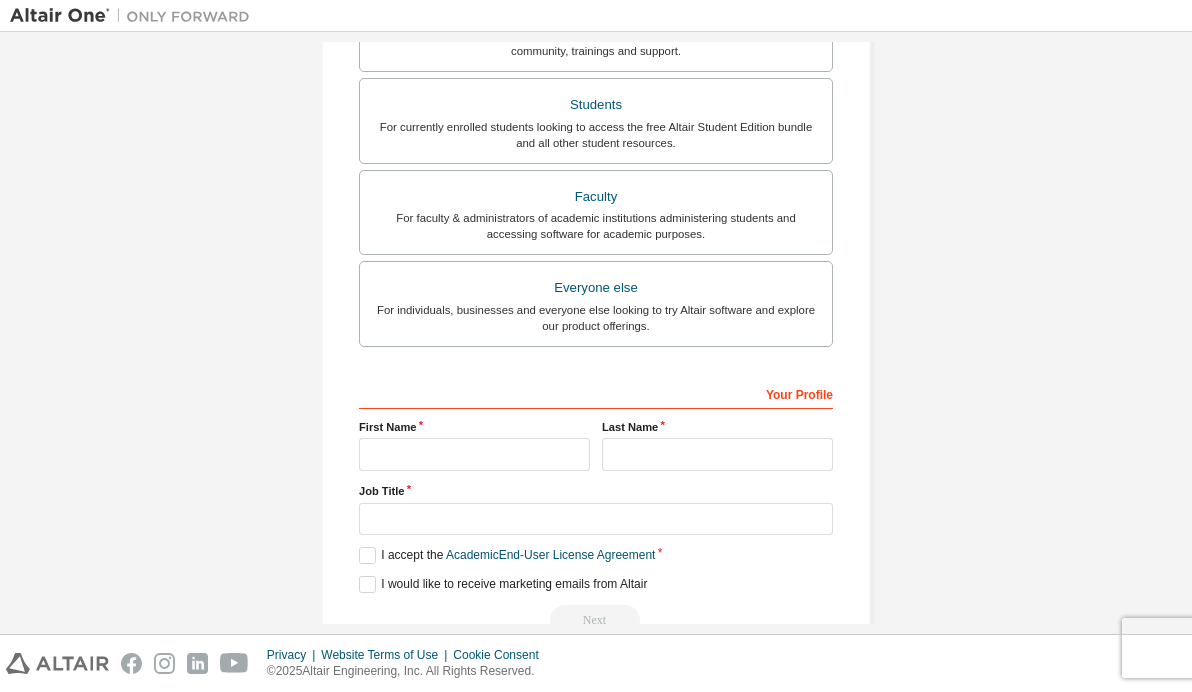 scroll, scrollTop: 477, scrollLeft: 0, axis: vertical 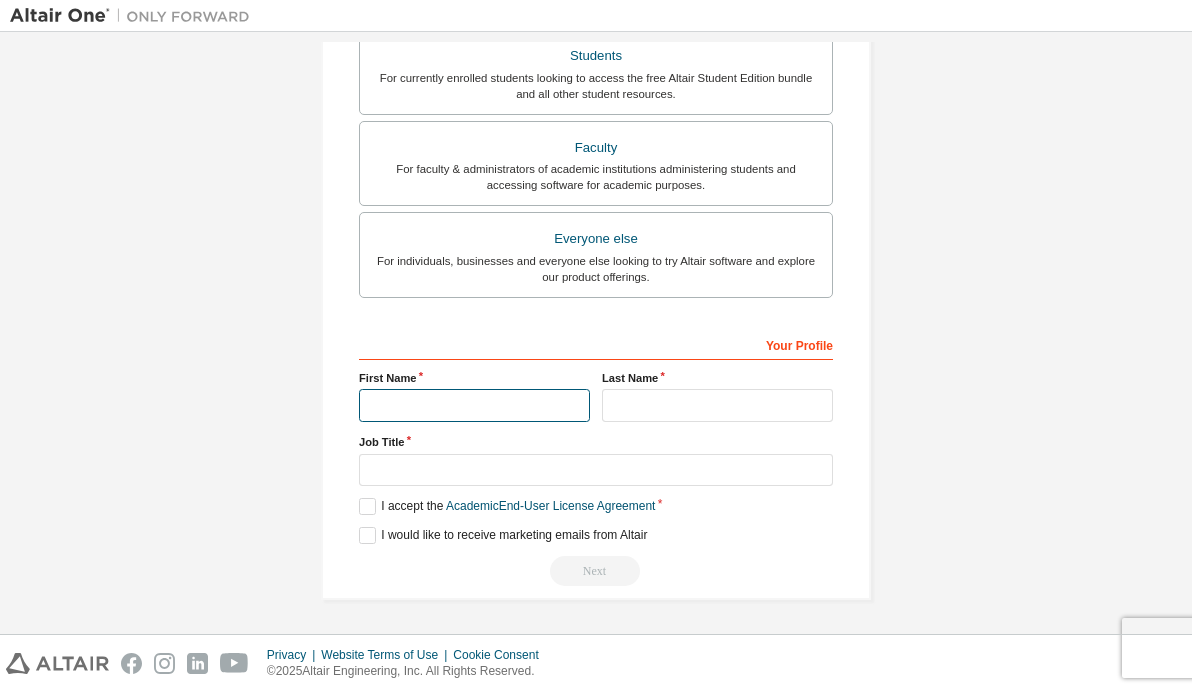 click at bounding box center [474, 405] 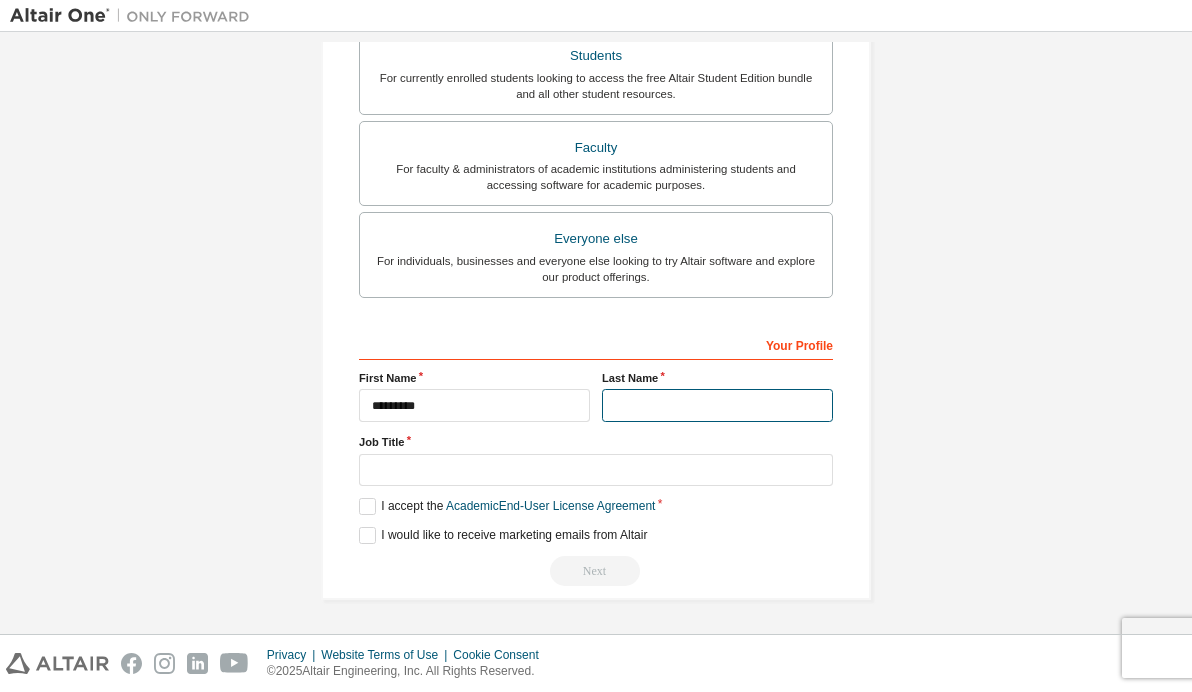 type on "***" 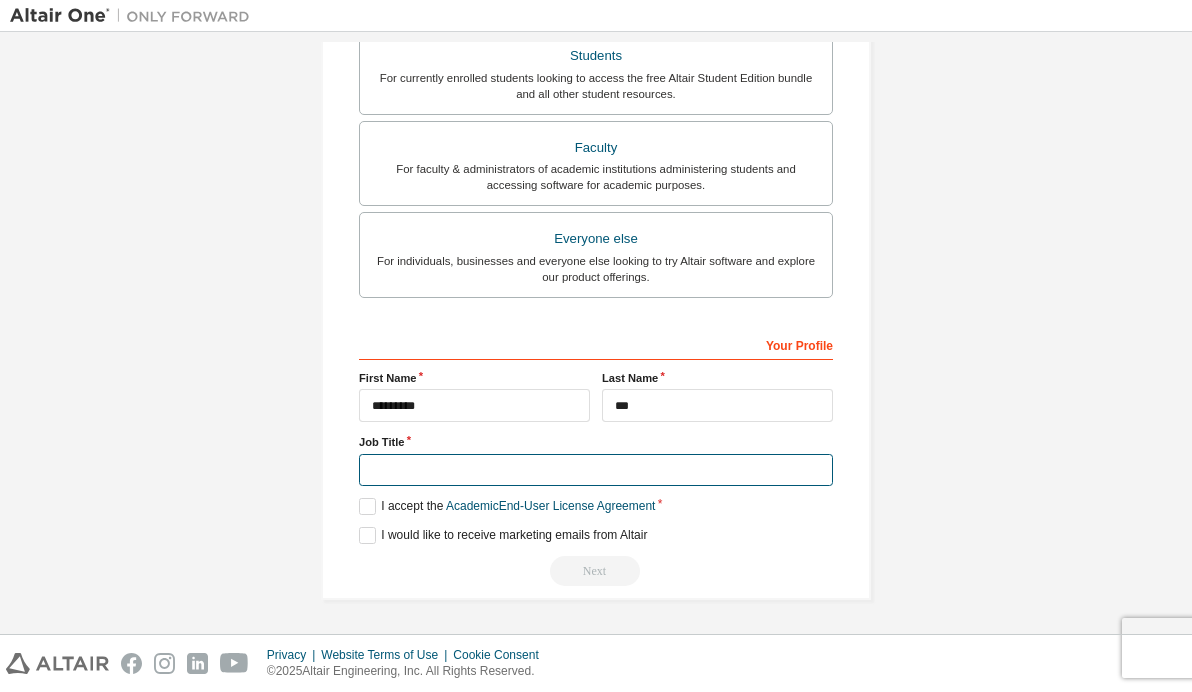 click at bounding box center [596, 470] 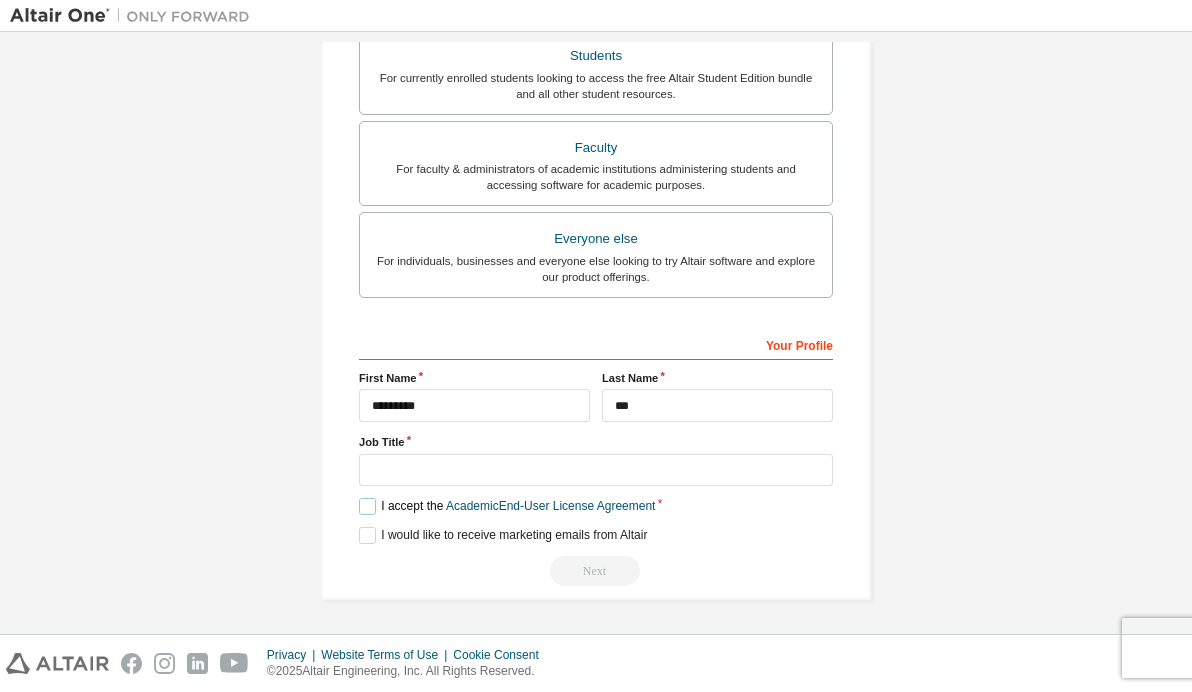 click on "I accept the   Academic   End-User License Agreement" at bounding box center (507, 506) 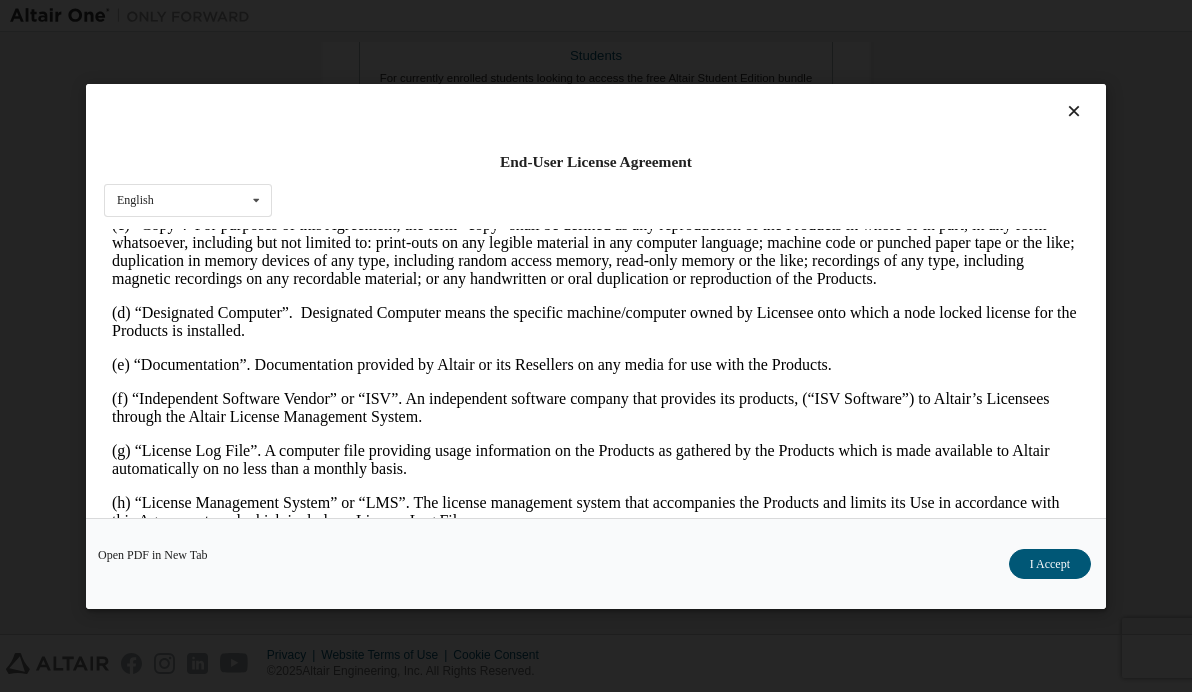 scroll, scrollTop: 600, scrollLeft: 0, axis: vertical 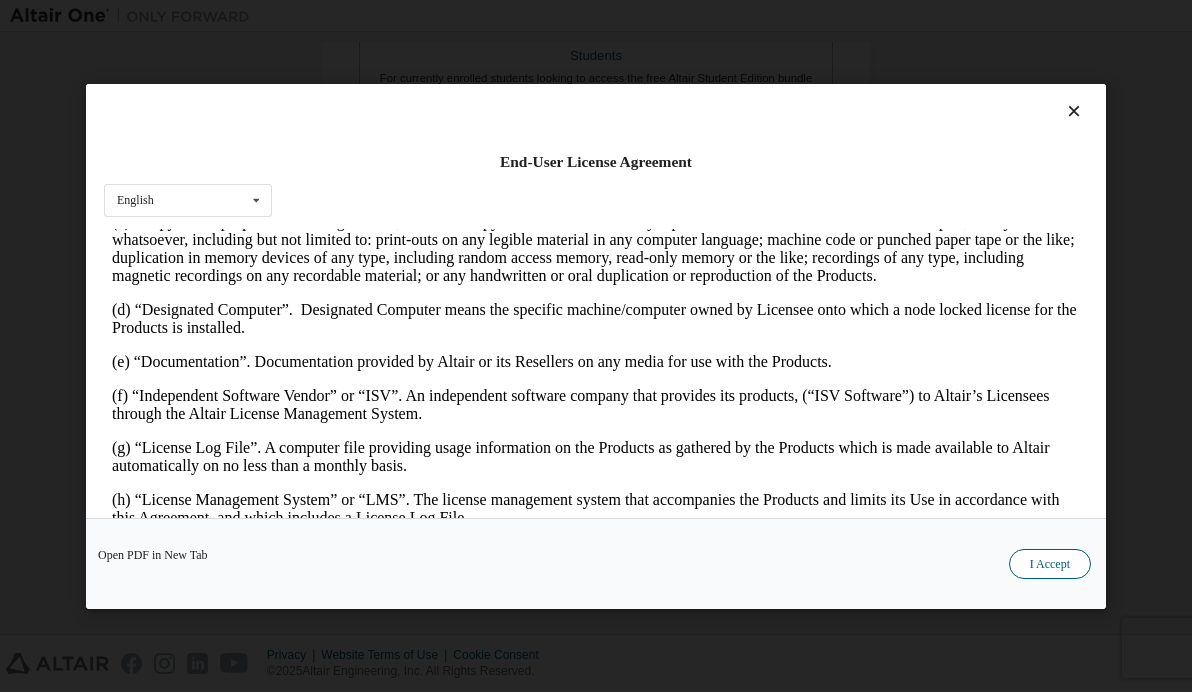 click on "I Accept" at bounding box center (1050, 563) 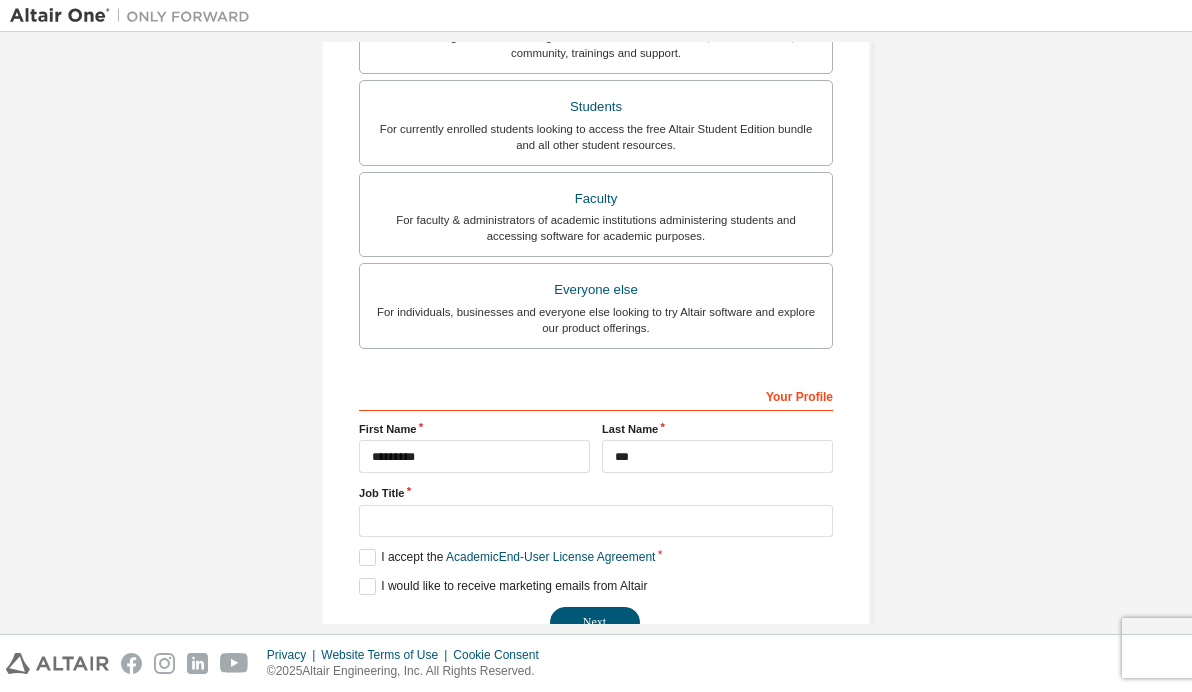 scroll, scrollTop: 477, scrollLeft: 0, axis: vertical 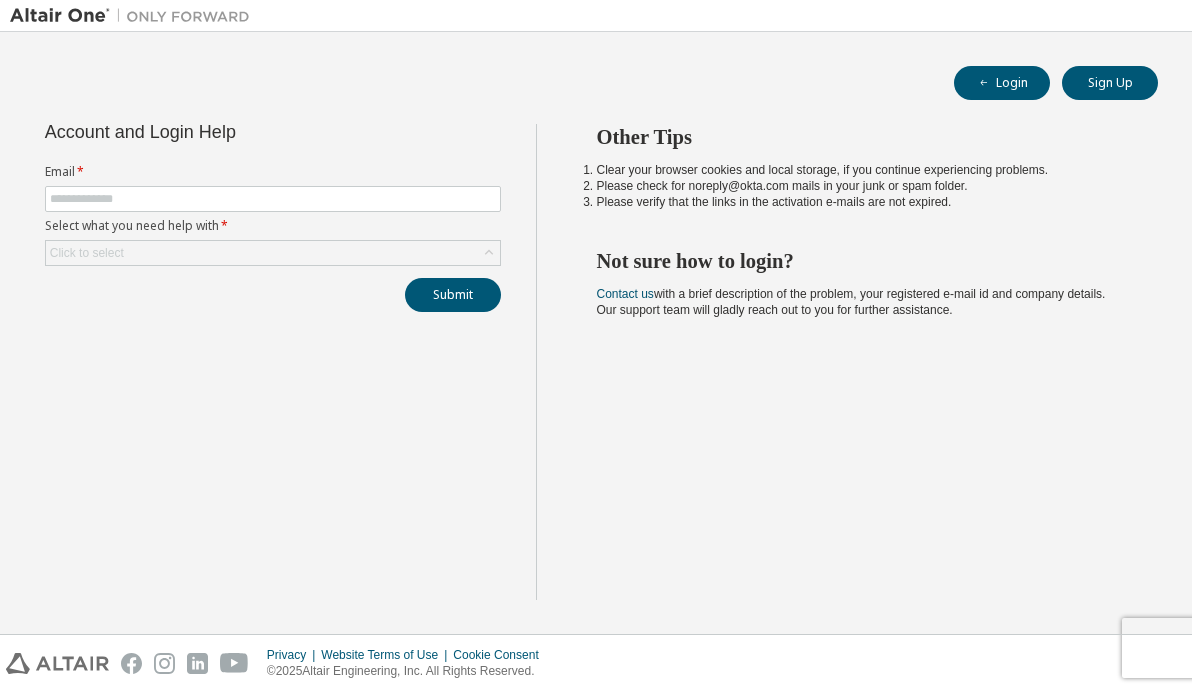 click on "Please check for noreply@okta.com mails in your junk or spam folder." at bounding box center [860, 186] 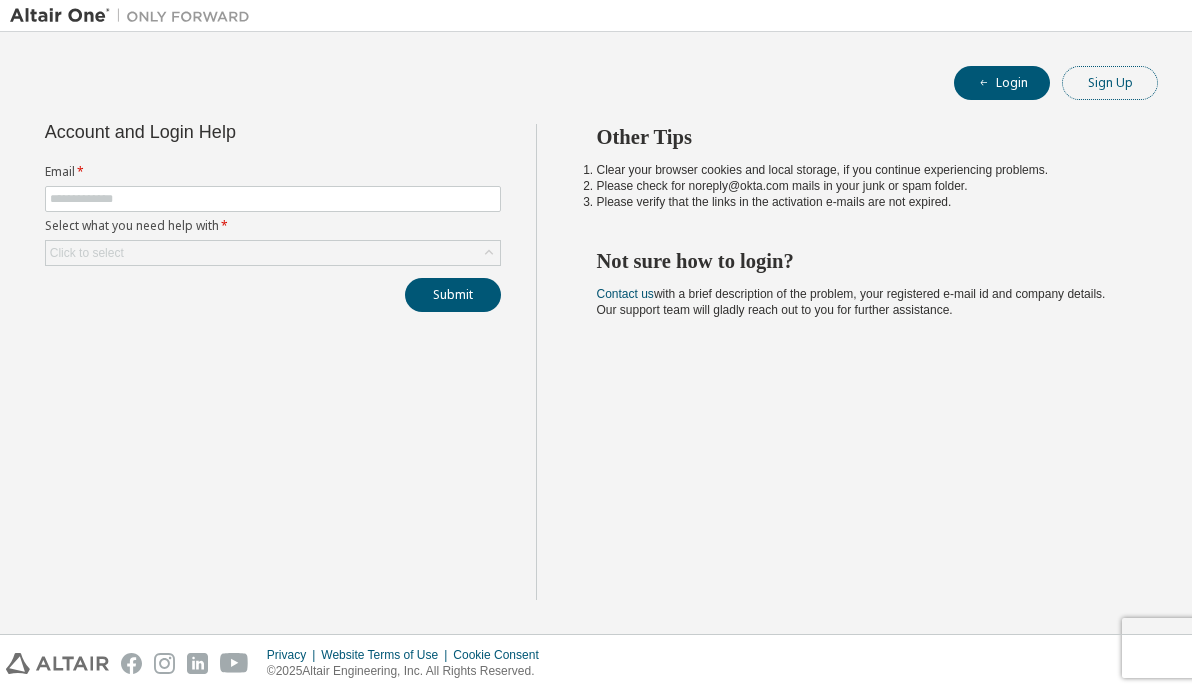 click on "Sign Up" at bounding box center [1110, 83] 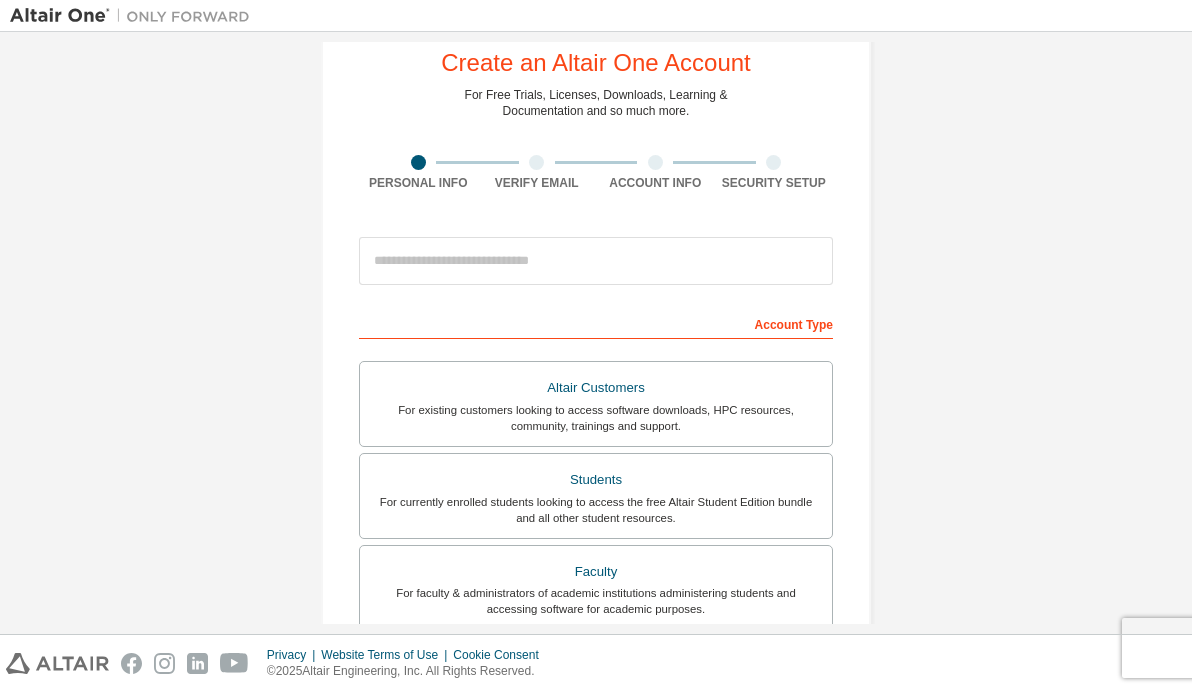 scroll, scrollTop: 71, scrollLeft: 0, axis: vertical 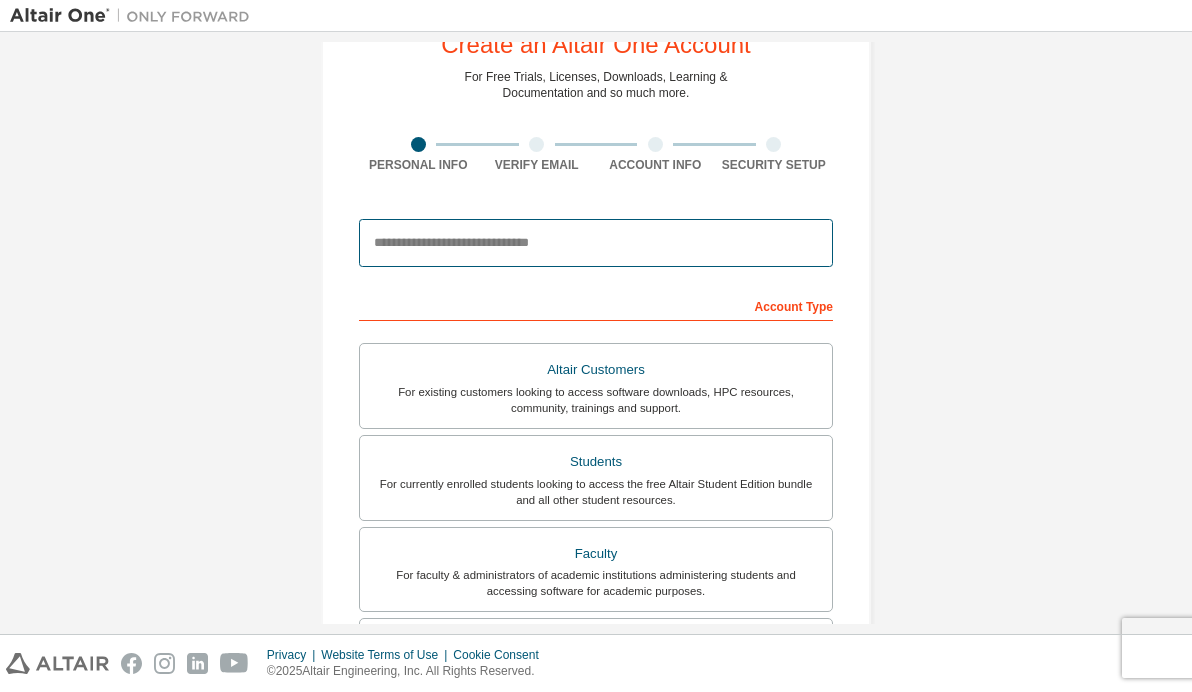 click at bounding box center [596, 243] 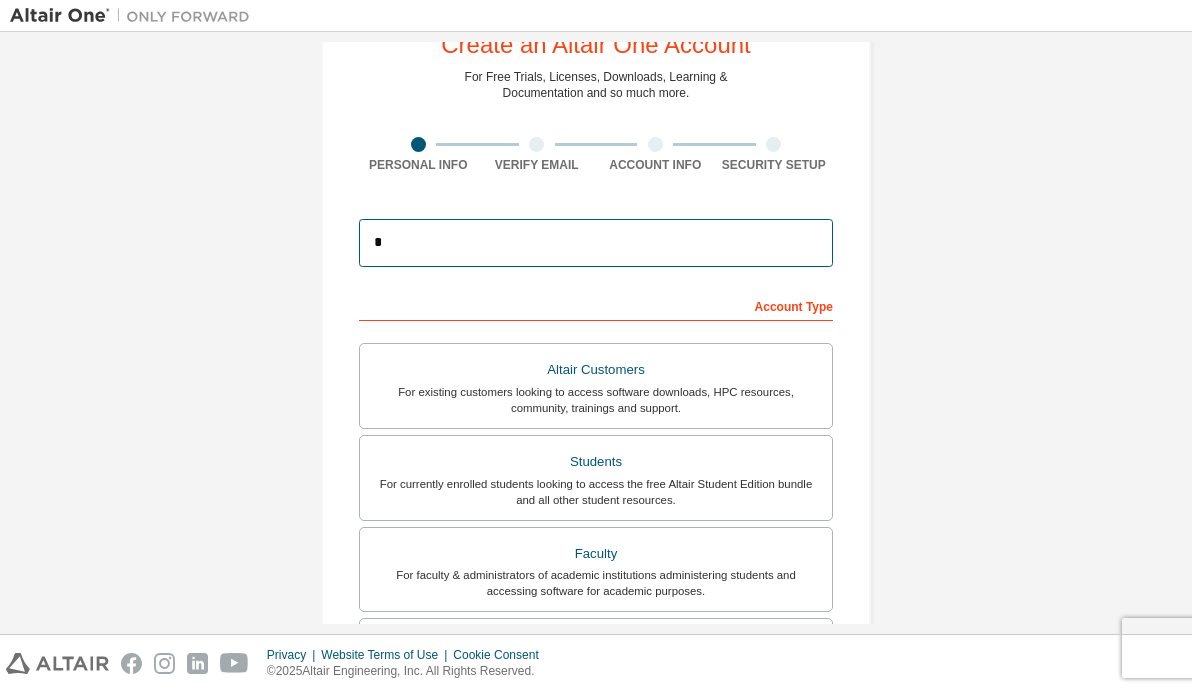 type on "**********" 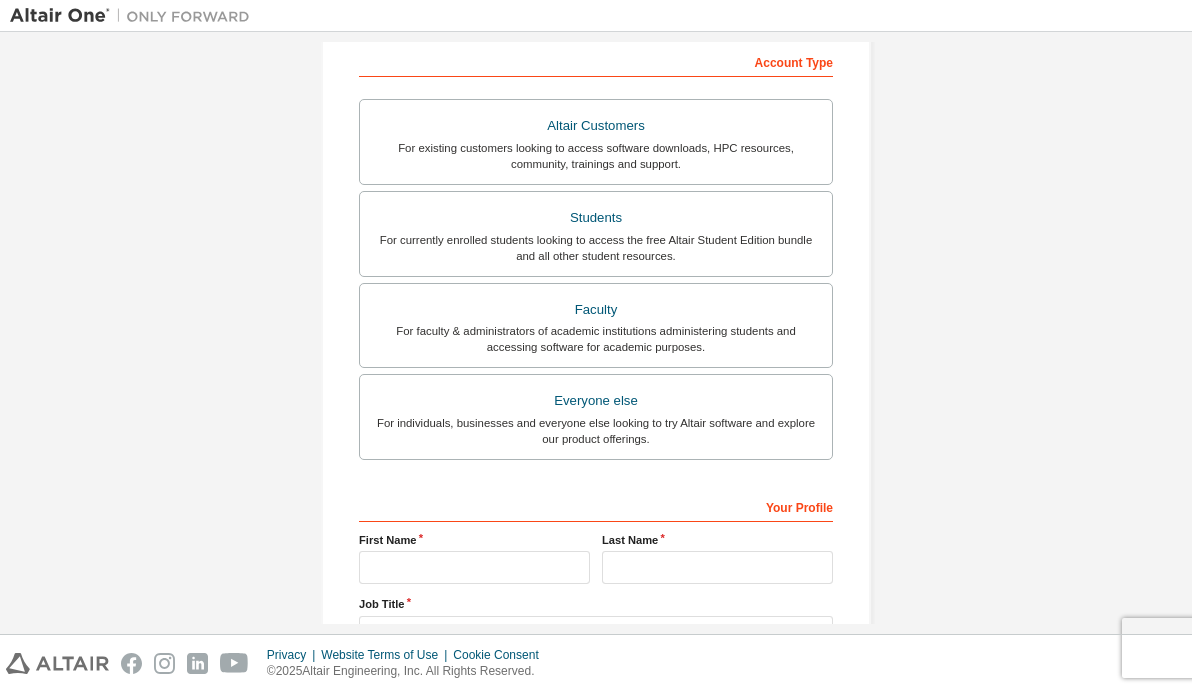 scroll, scrollTop: 333, scrollLeft: 0, axis: vertical 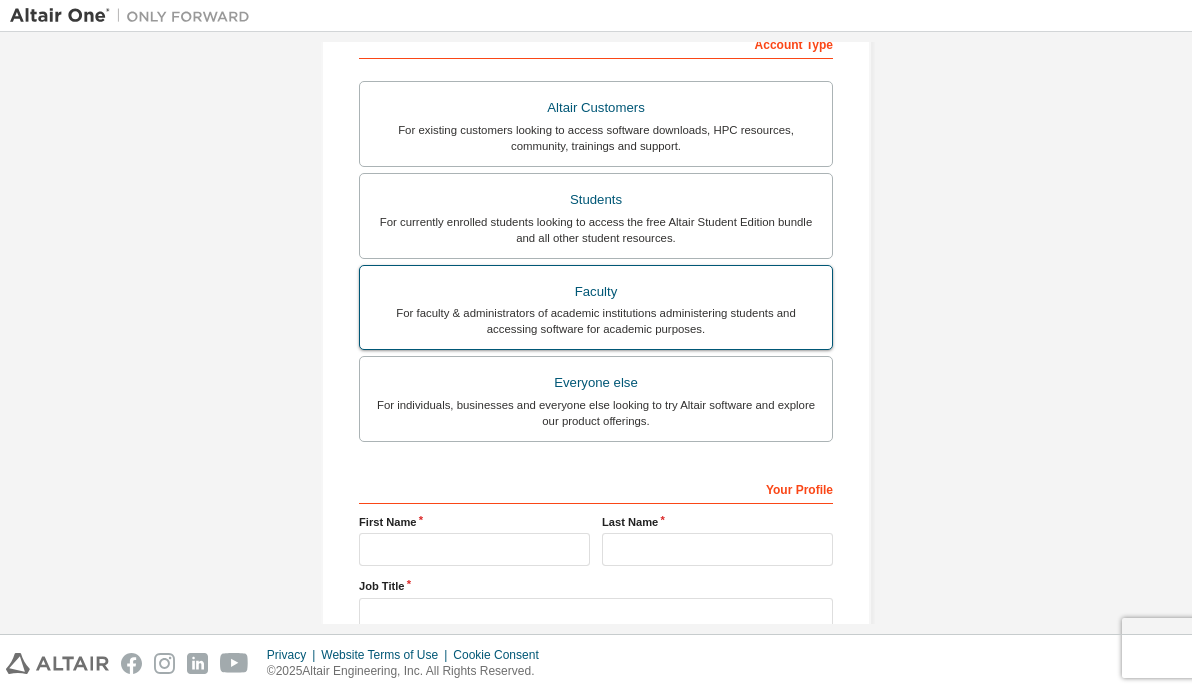 click on "For faculty & administrators of academic institutions administering students and accessing software for academic purposes." at bounding box center [596, 321] 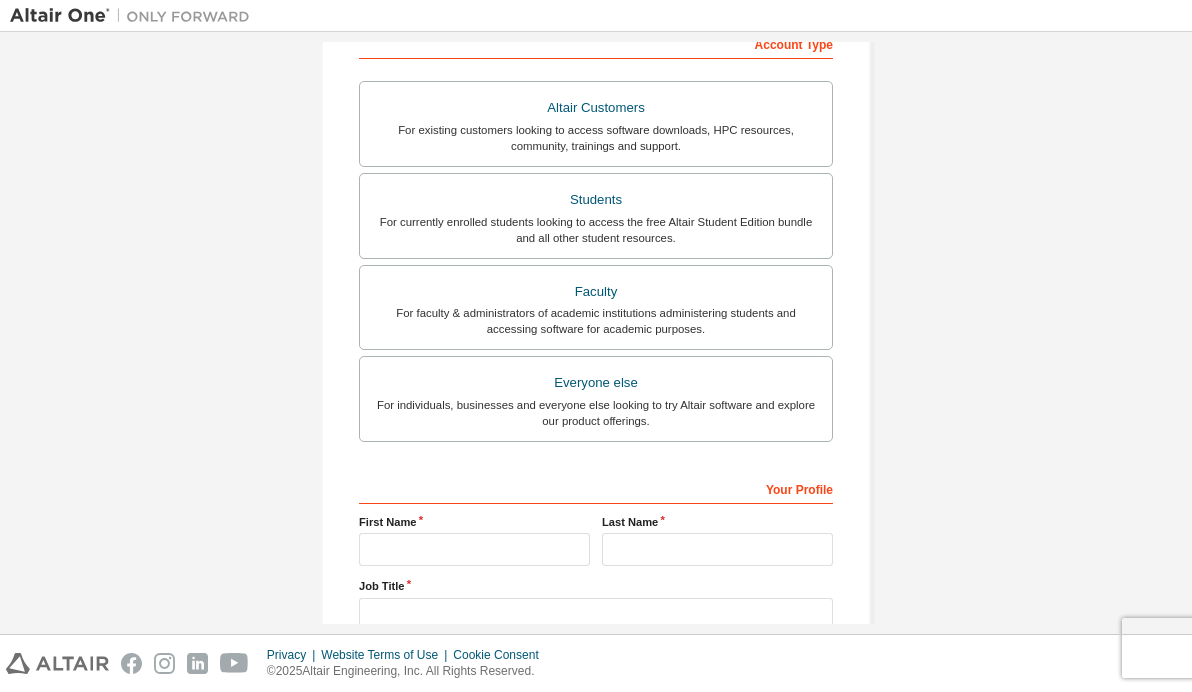 scroll, scrollTop: 337, scrollLeft: 0, axis: vertical 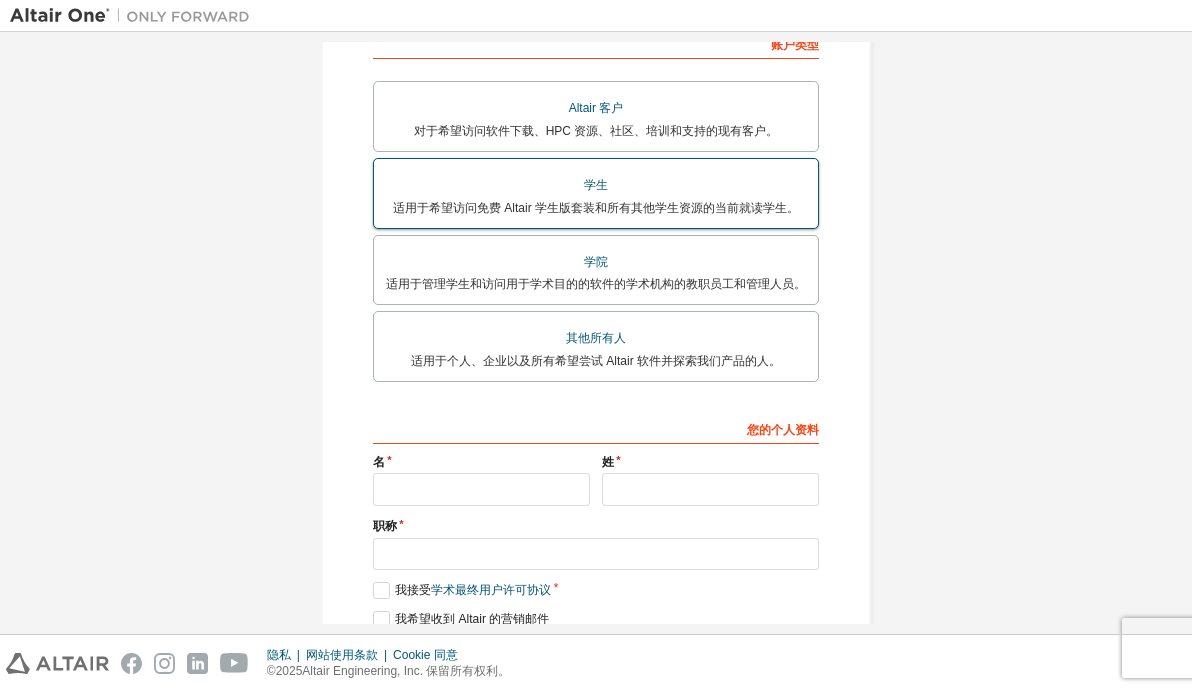 click on "适用于希望访问免费 Altair 学生版套装和所有其他学生资源的当前就读学生。" at bounding box center [596, 208] 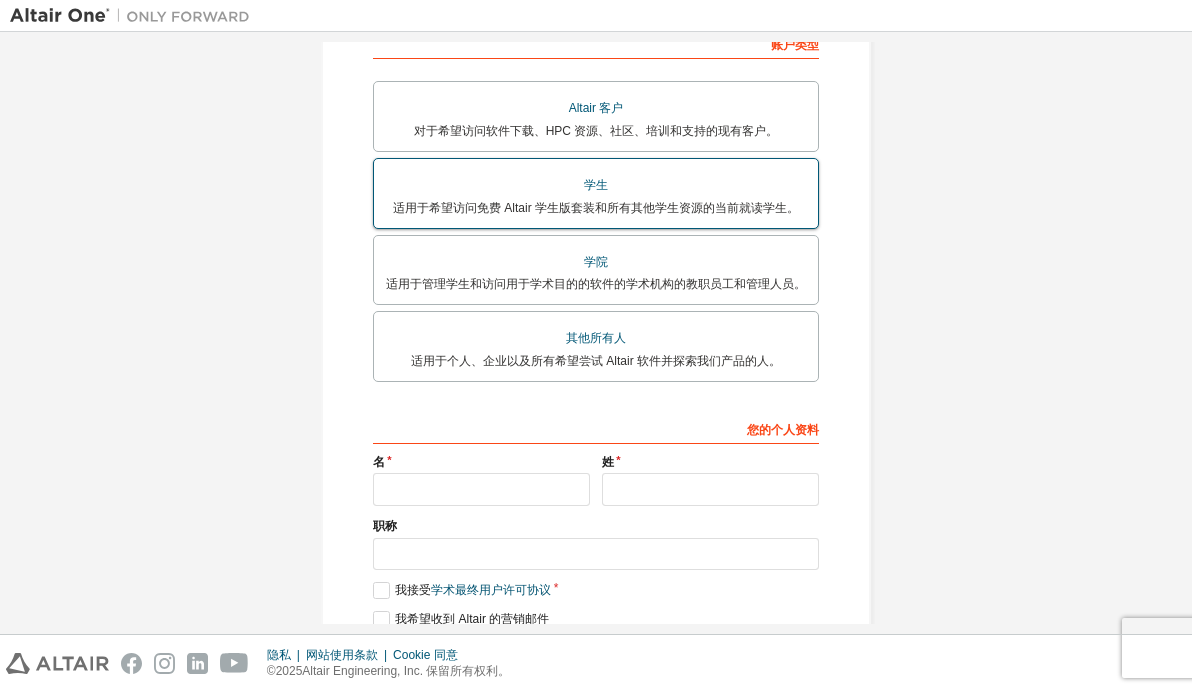 scroll, scrollTop: 423, scrollLeft: 0, axis: vertical 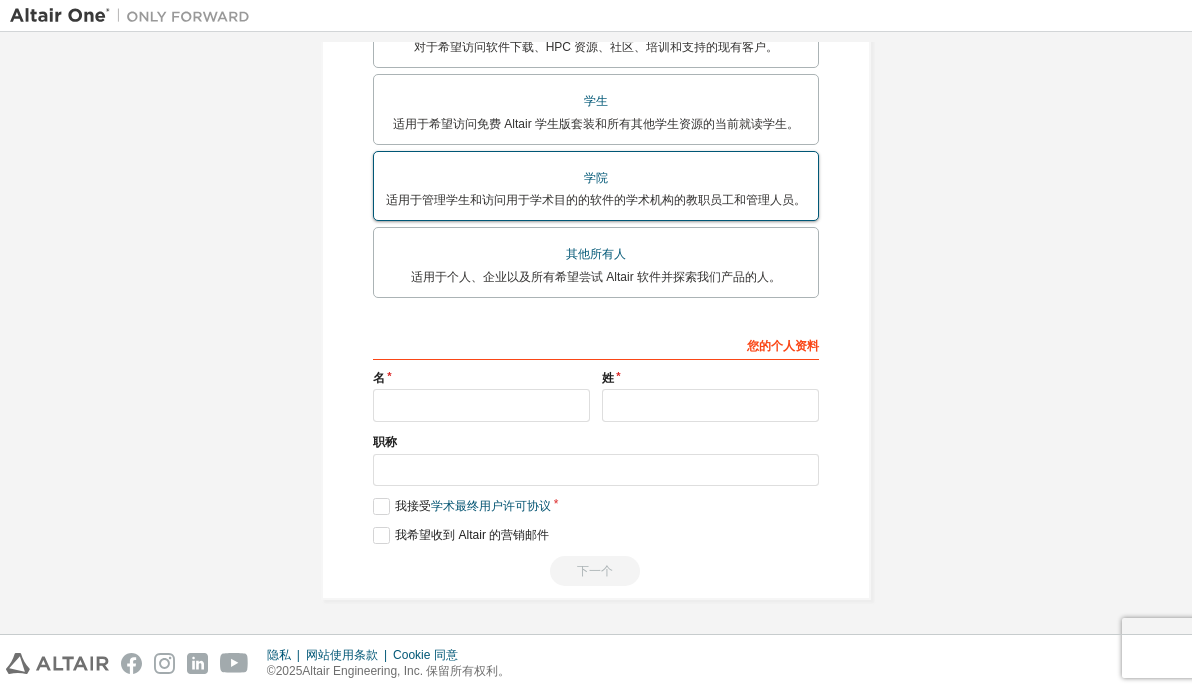 click on "学院" at bounding box center [596, 178] 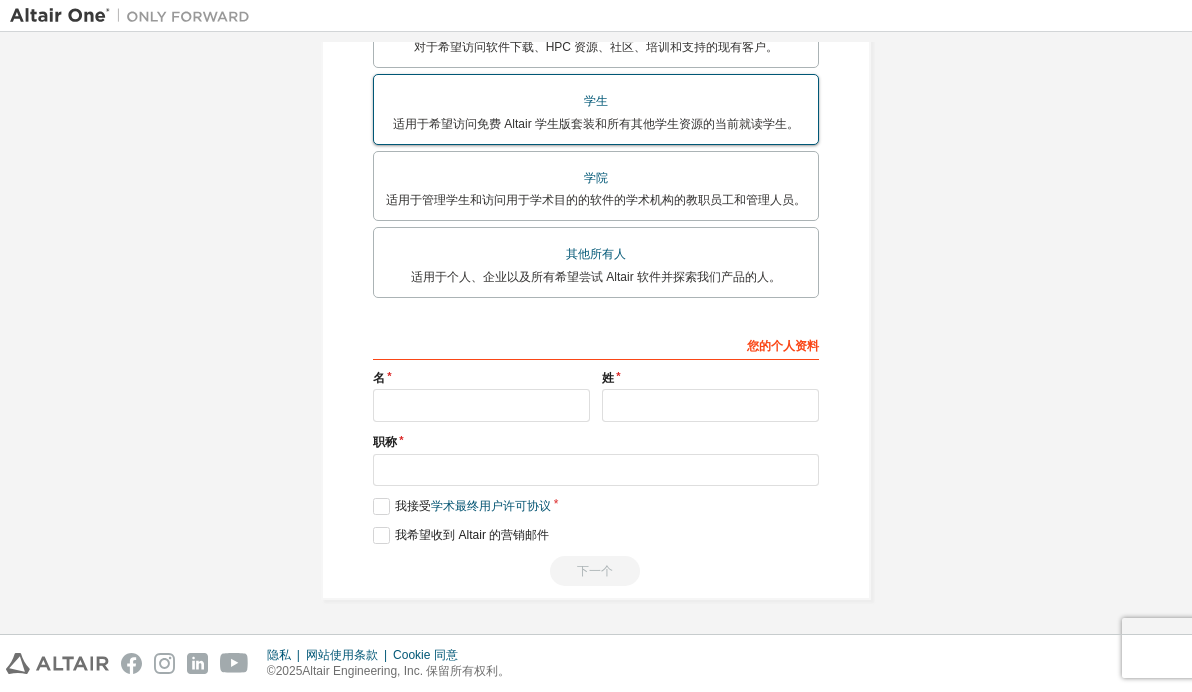 click on "学生" at bounding box center (596, 101) 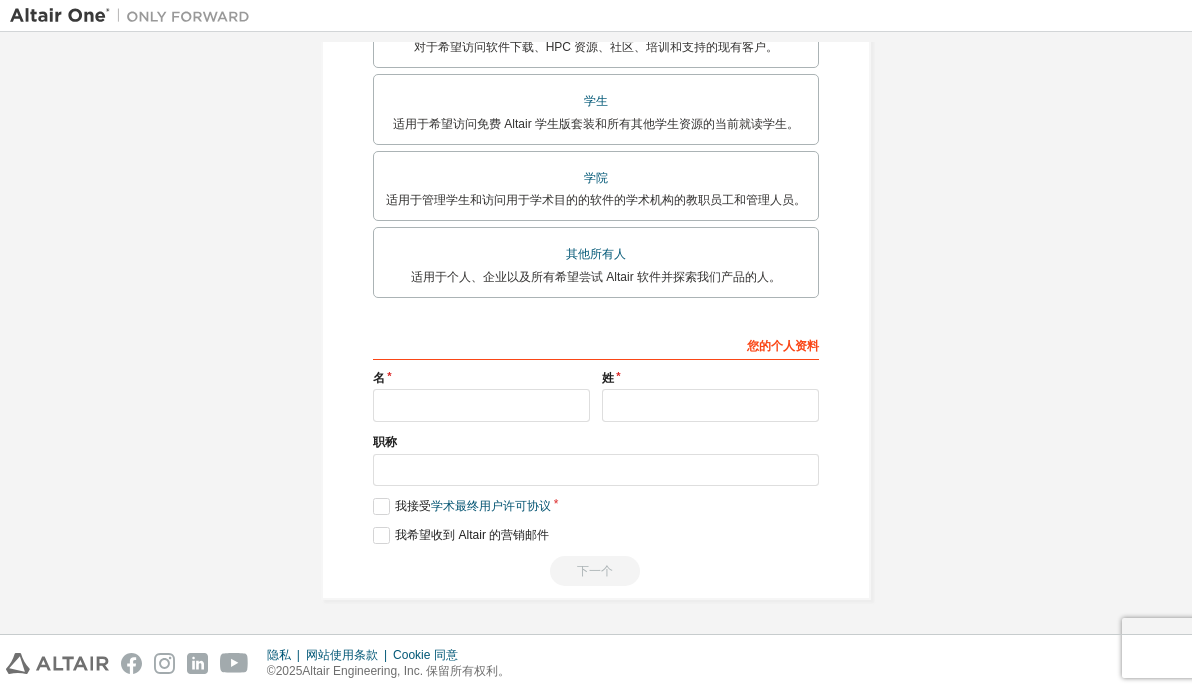 scroll, scrollTop: 418, scrollLeft: 0, axis: vertical 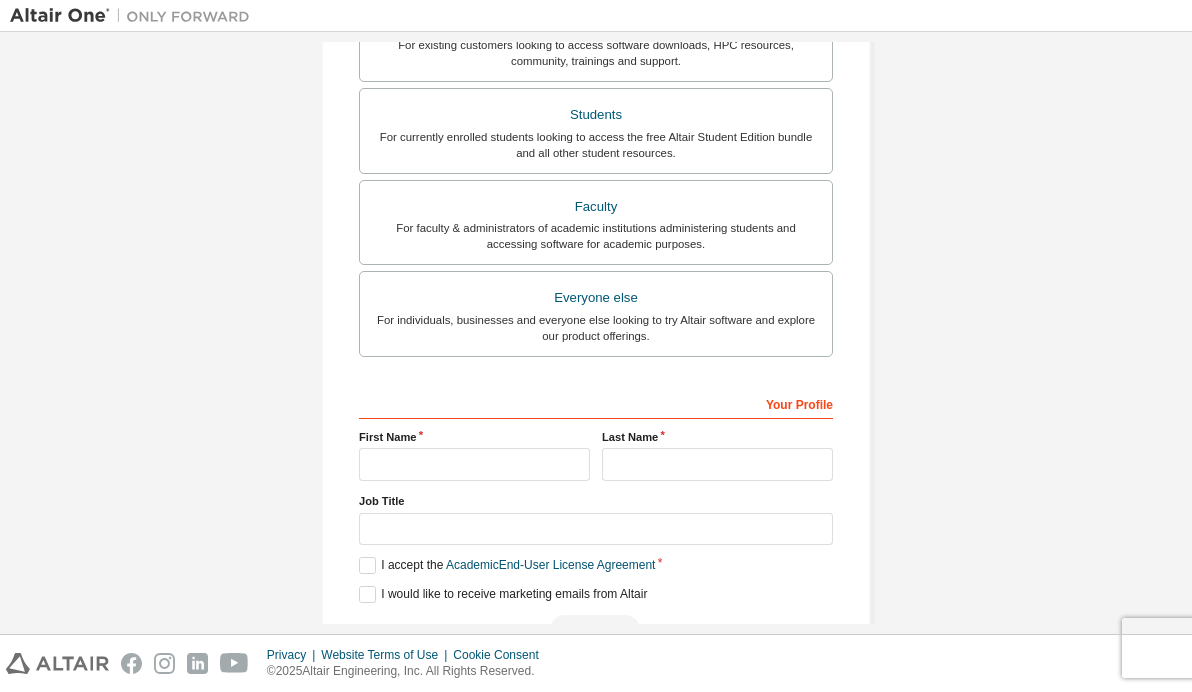 click on "**********" at bounding box center [596, 153] 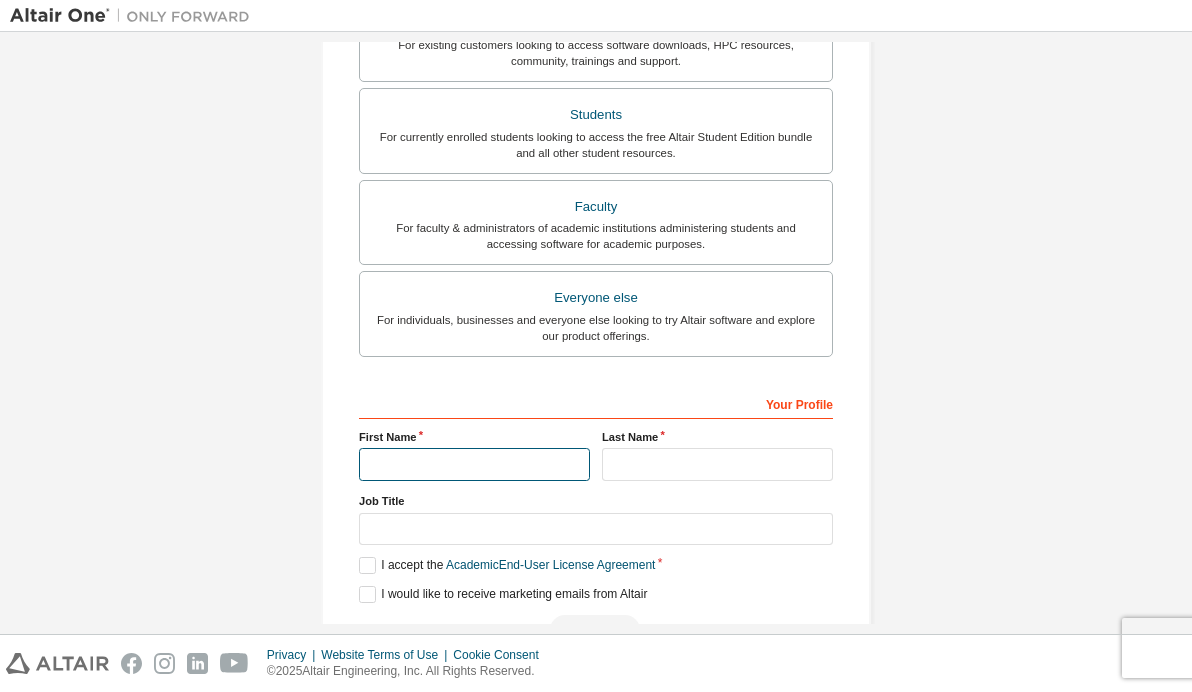 click at bounding box center [474, 464] 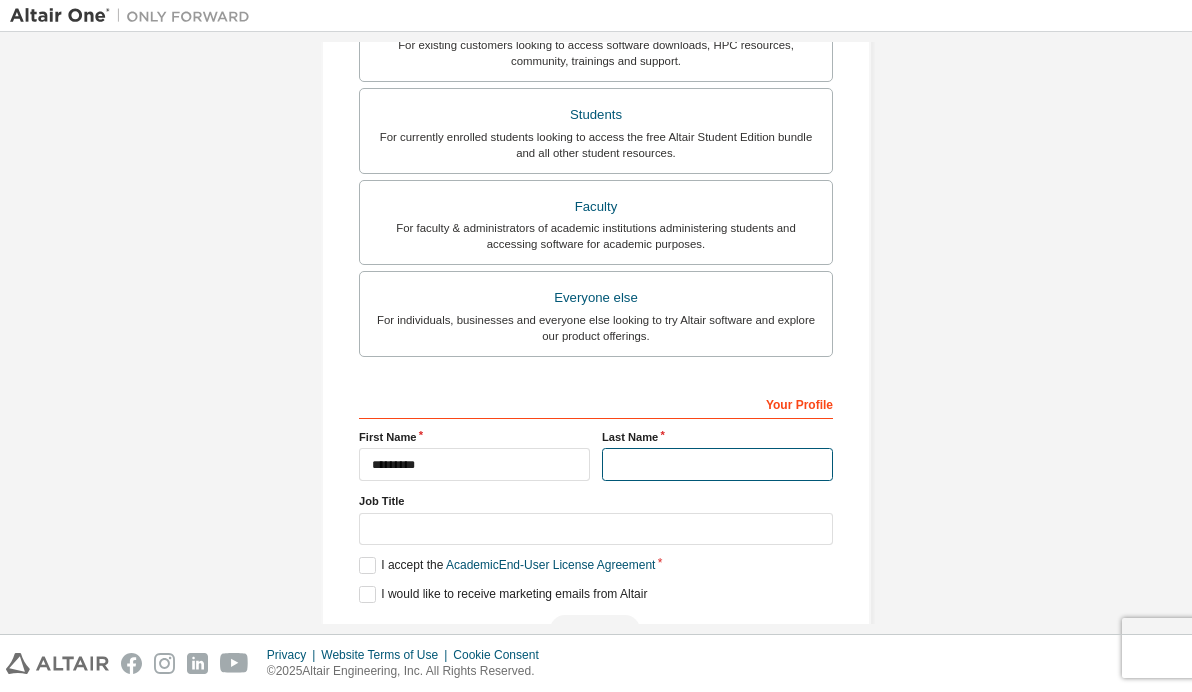 type on "***" 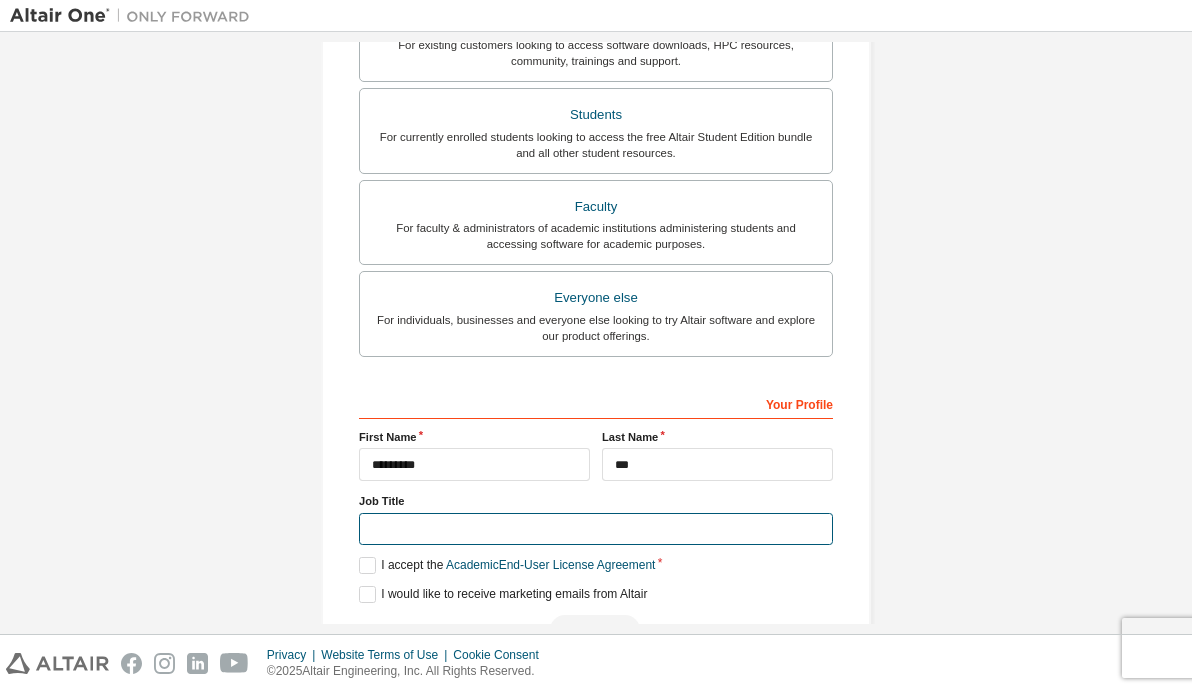 click at bounding box center (596, 529) 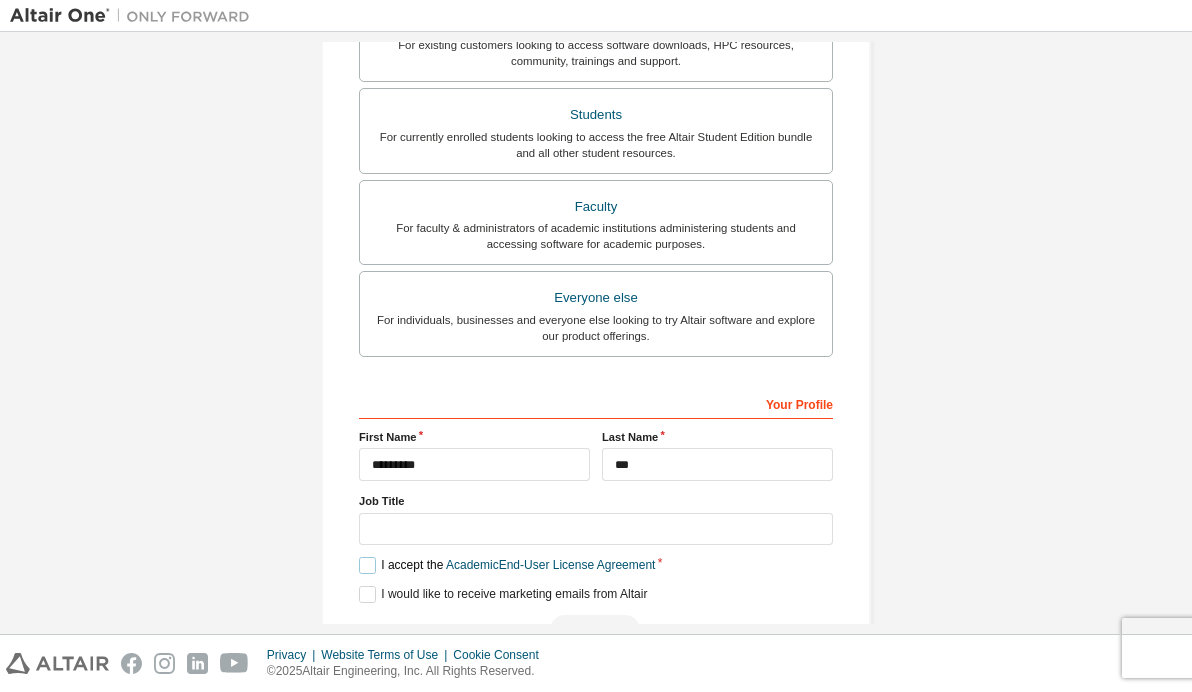 click on "I accept the   Academic   End-User License Agreement" at bounding box center (507, 565) 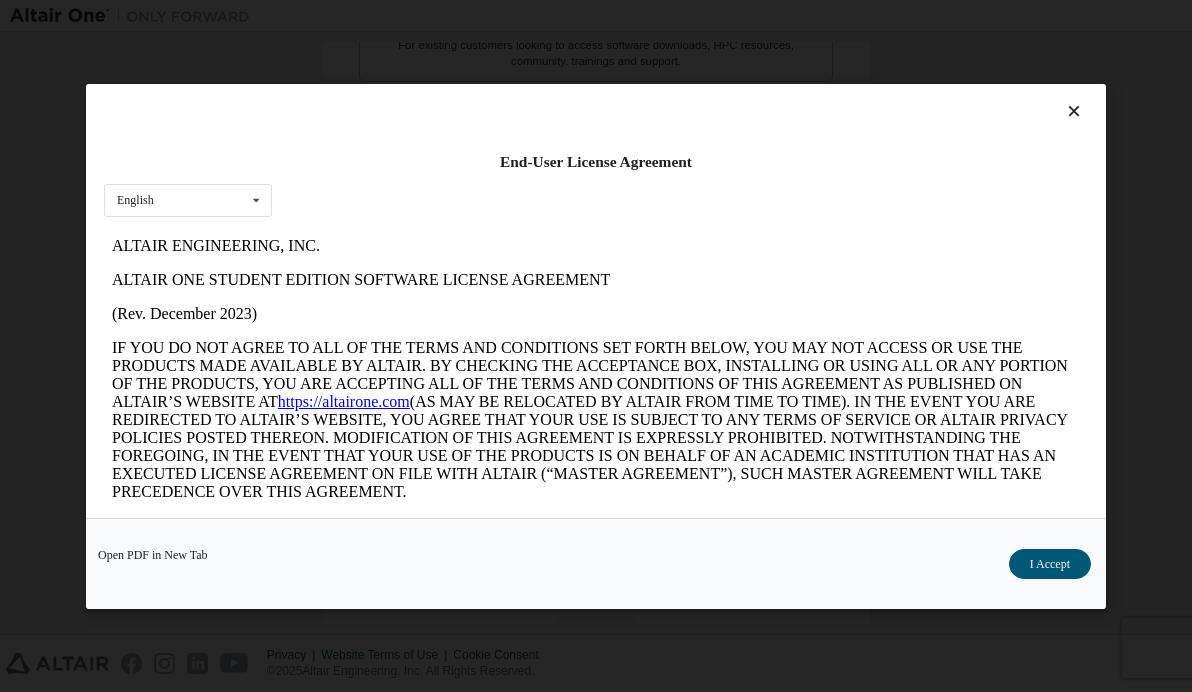 scroll, scrollTop: 0, scrollLeft: 0, axis: both 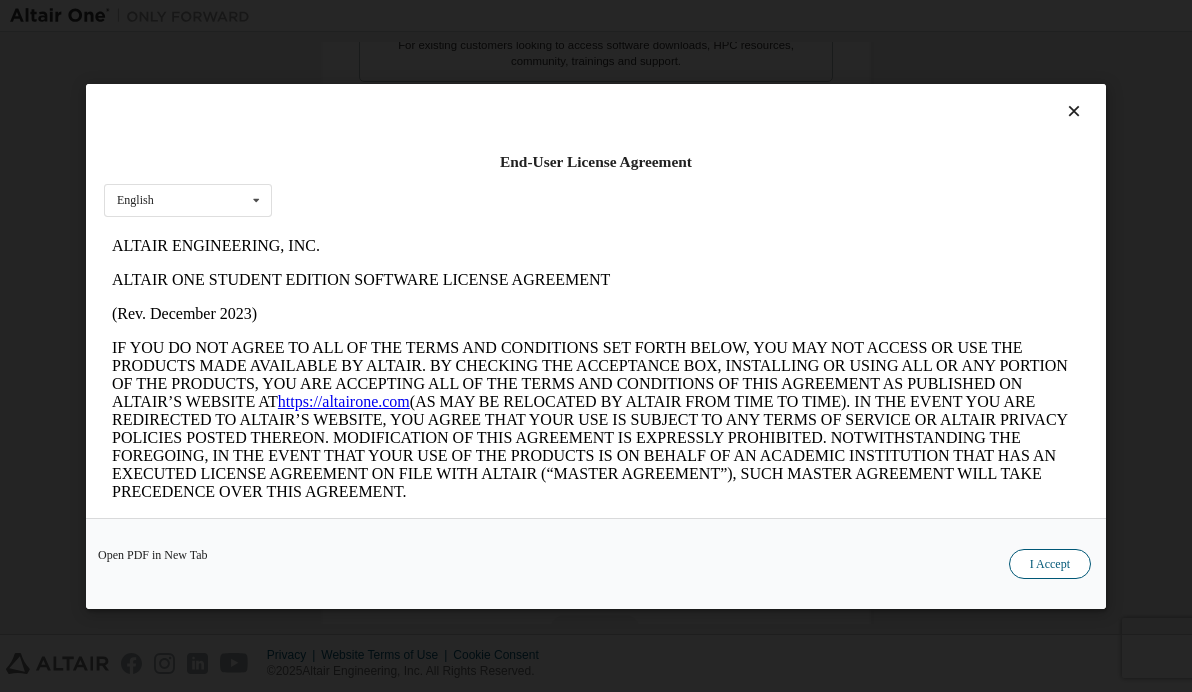 click on "I Accept" at bounding box center (1050, 563) 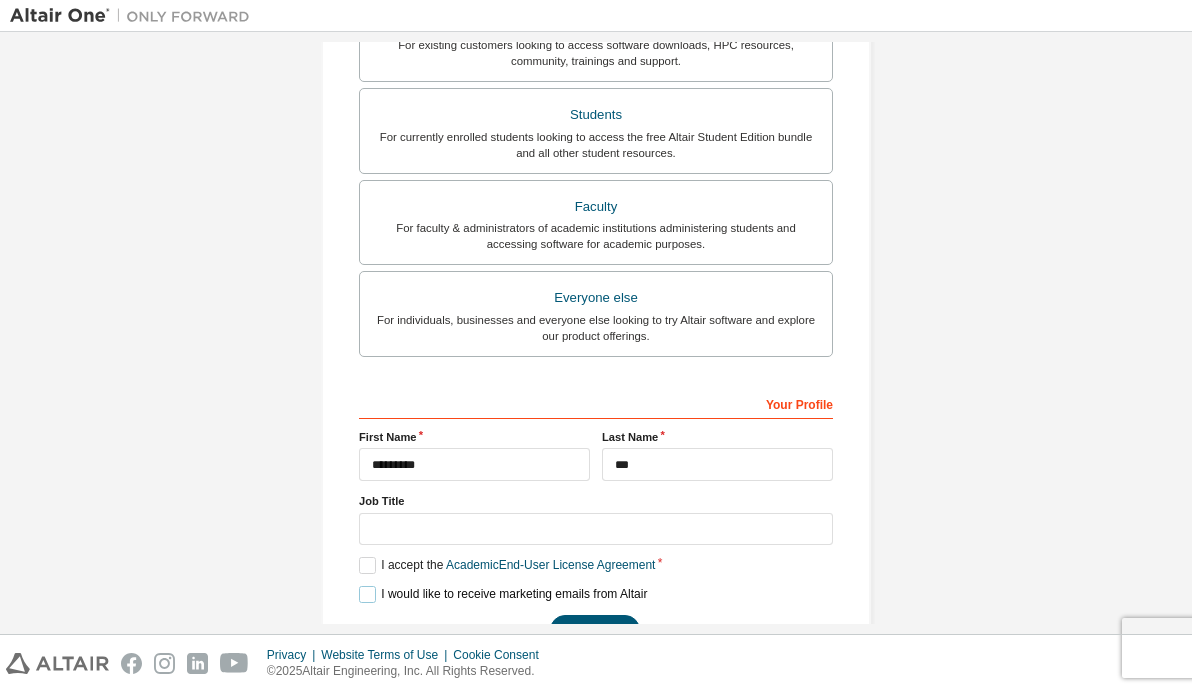 click on "I would like to receive marketing emails from Altair" at bounding box center (503, 594) 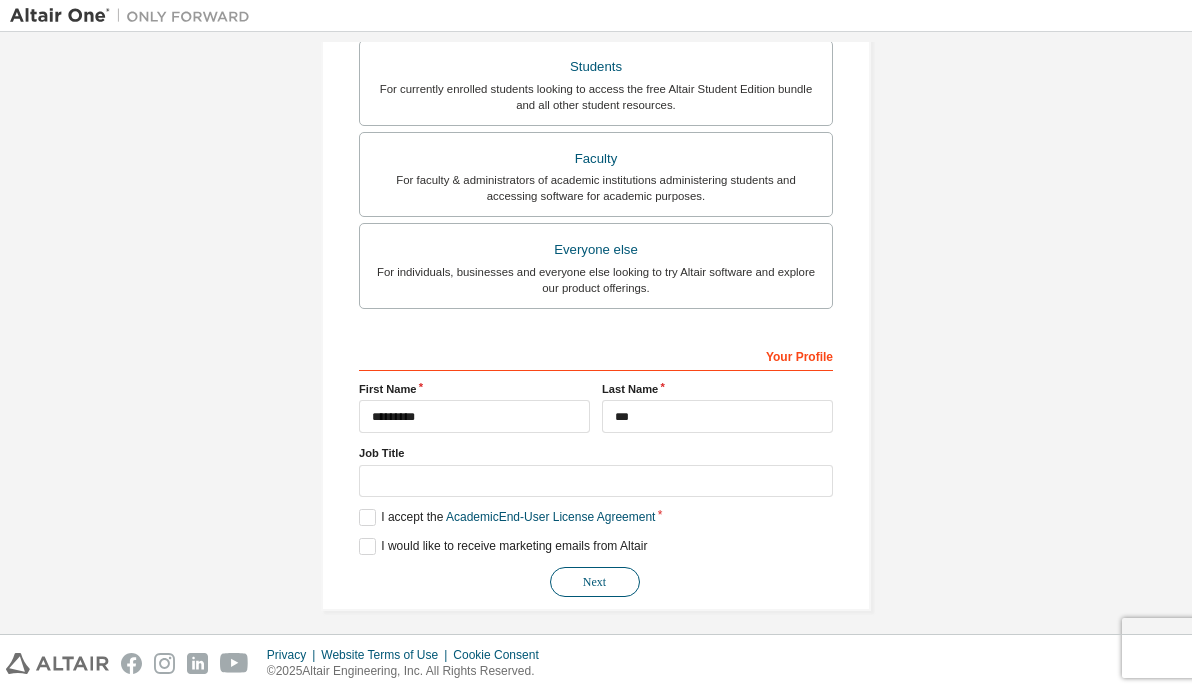 click on "Next" at bounding box center [595, 582] 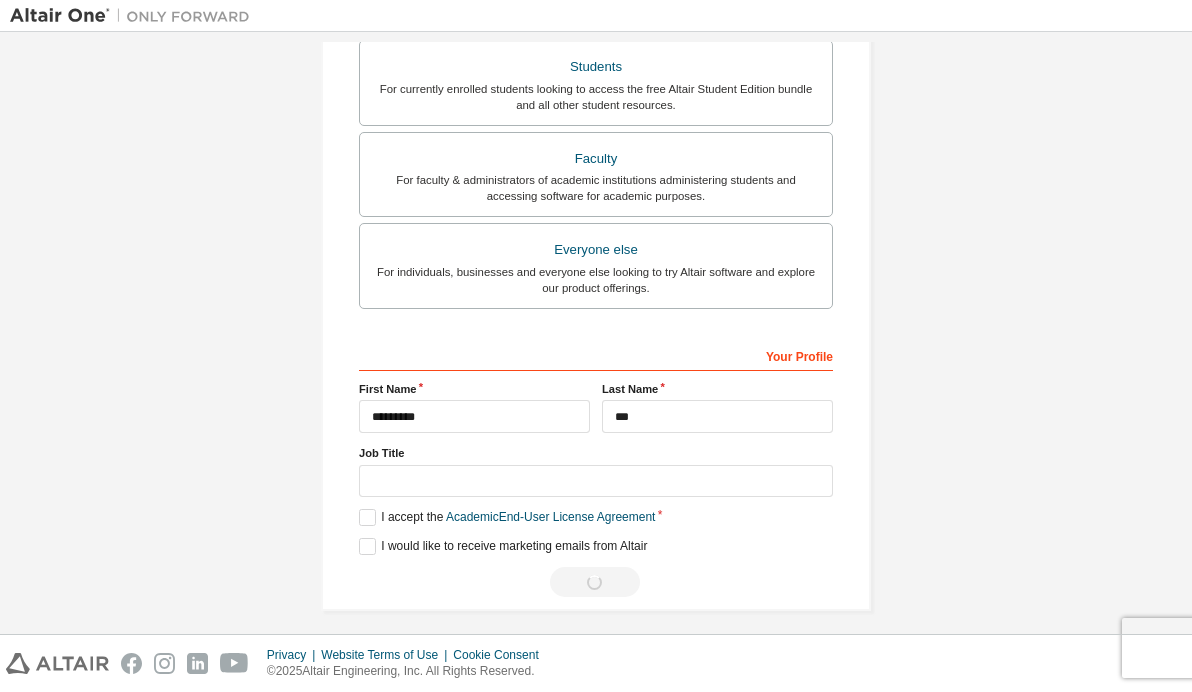 scroll, scrollTop: 0, scrollLeft: 0, axis: both 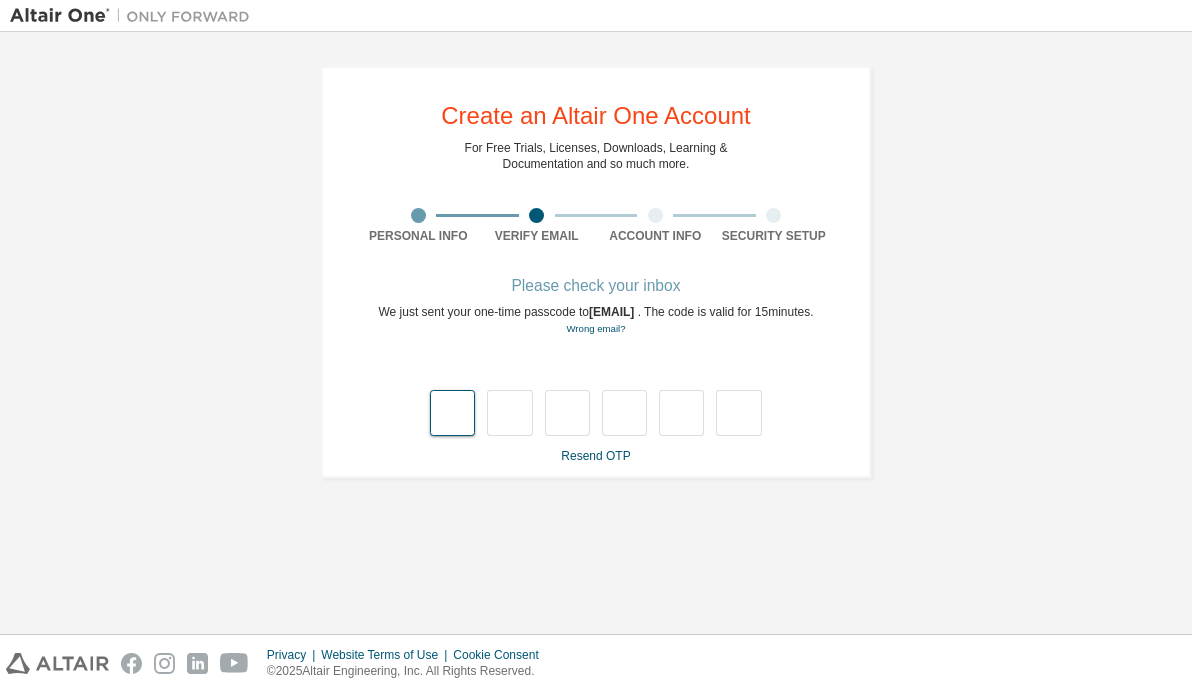 type on "*" 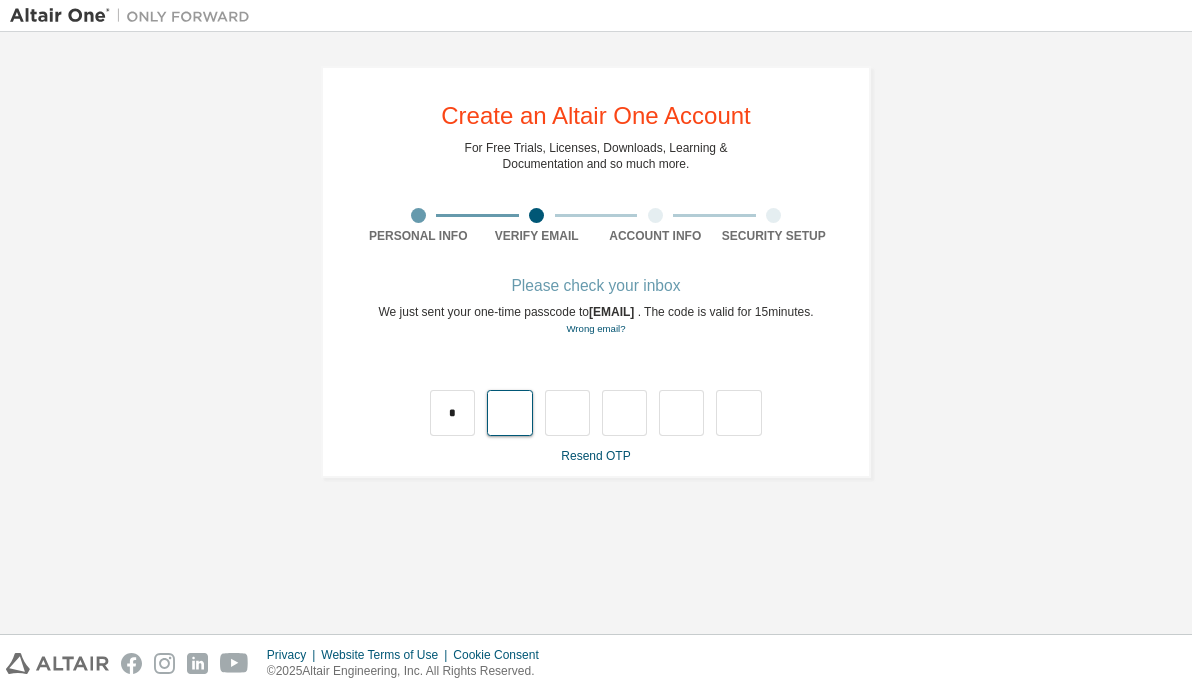type on "*" 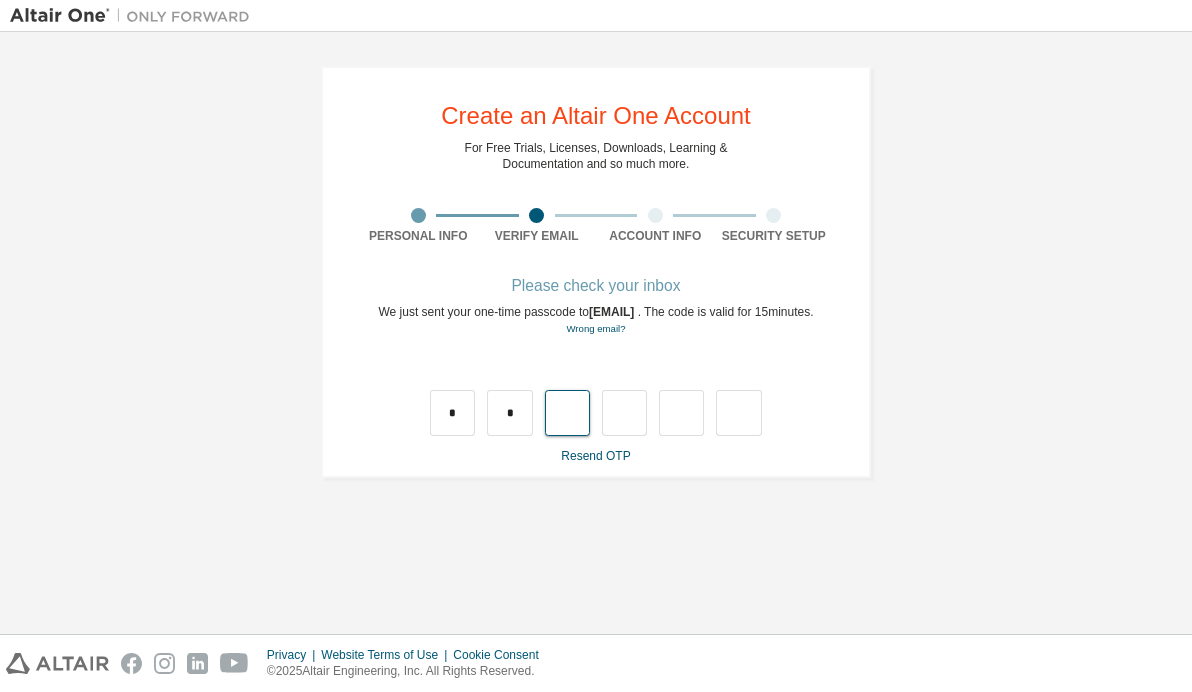 type on "*" 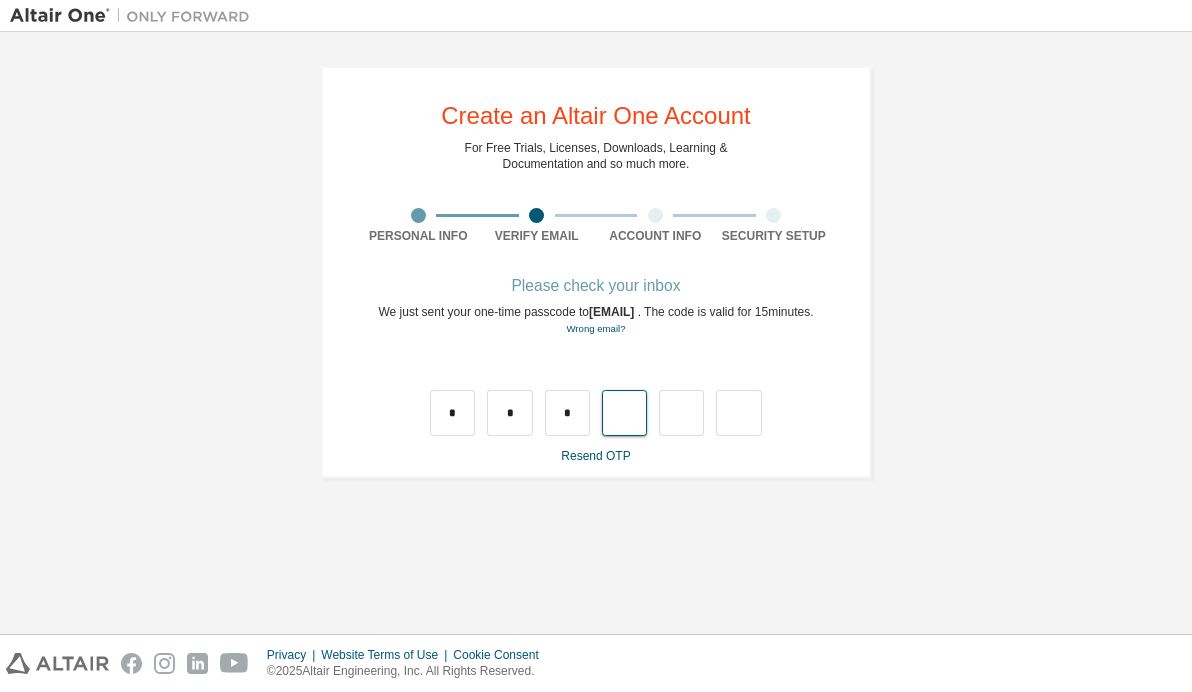 type on "*" 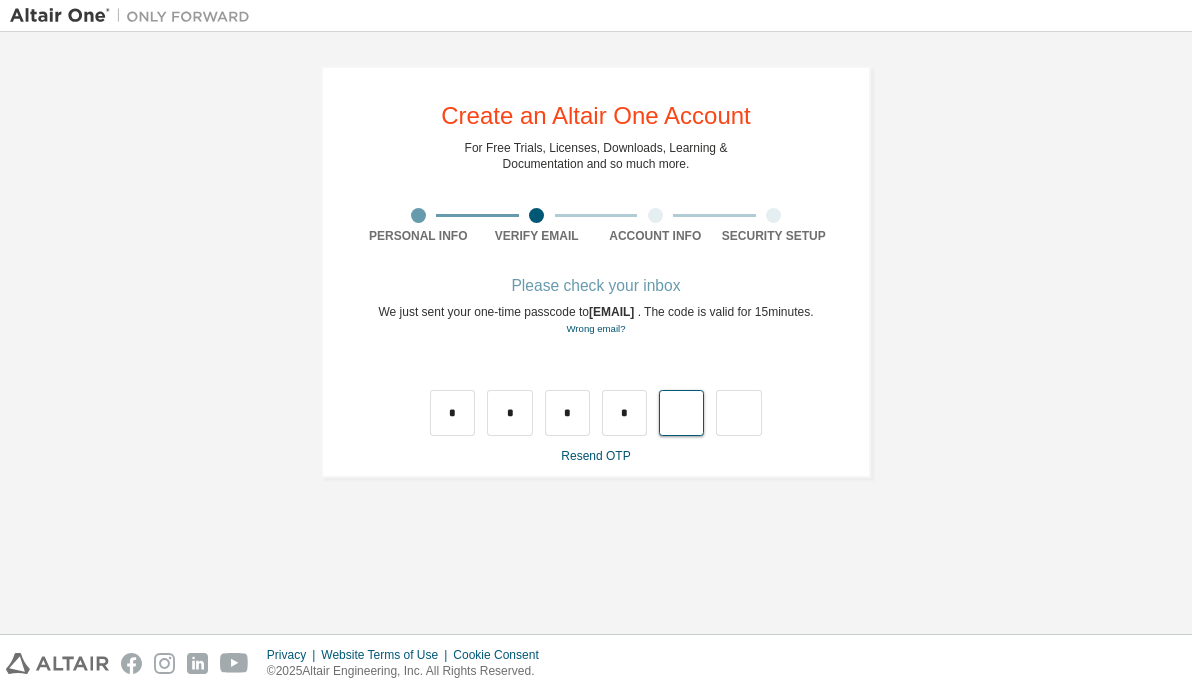type on "*" 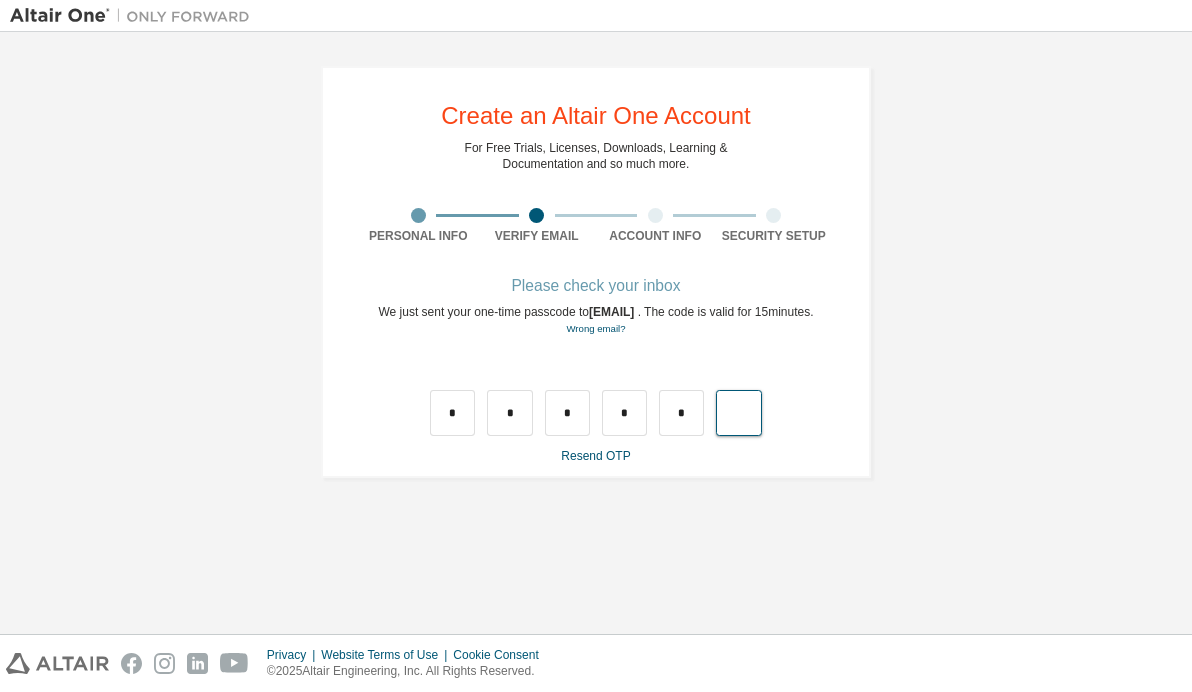 type on "*" 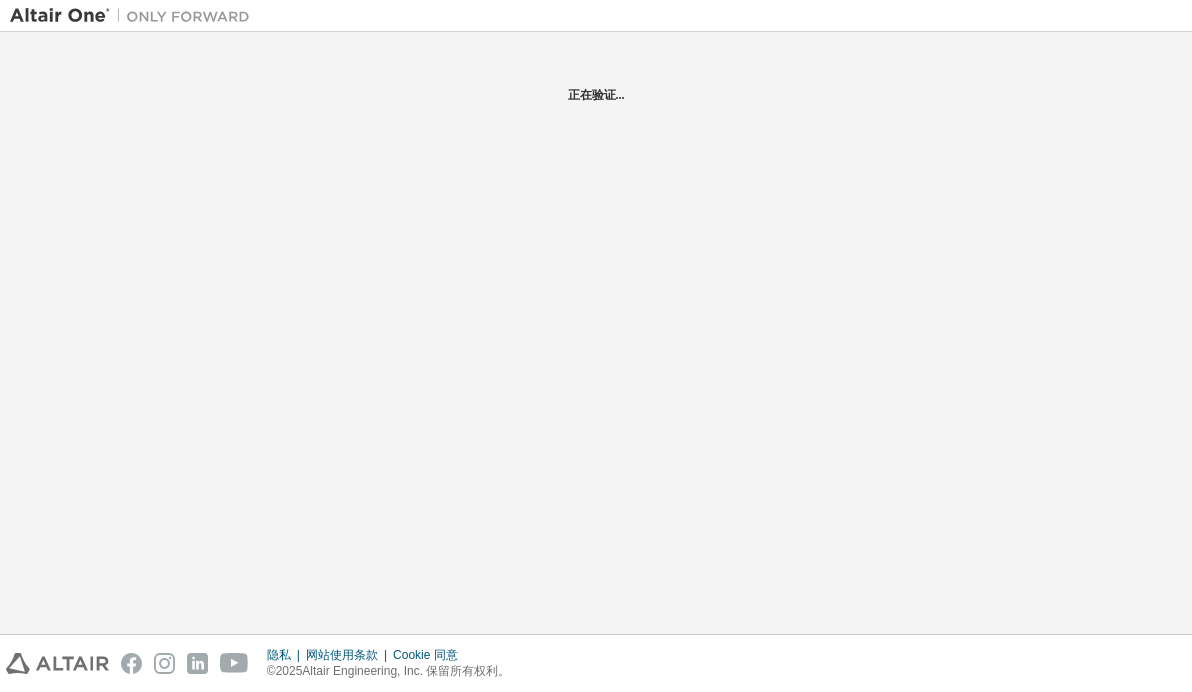 scroll, scrollTop: 0, scrollLeft: 0, axis: both 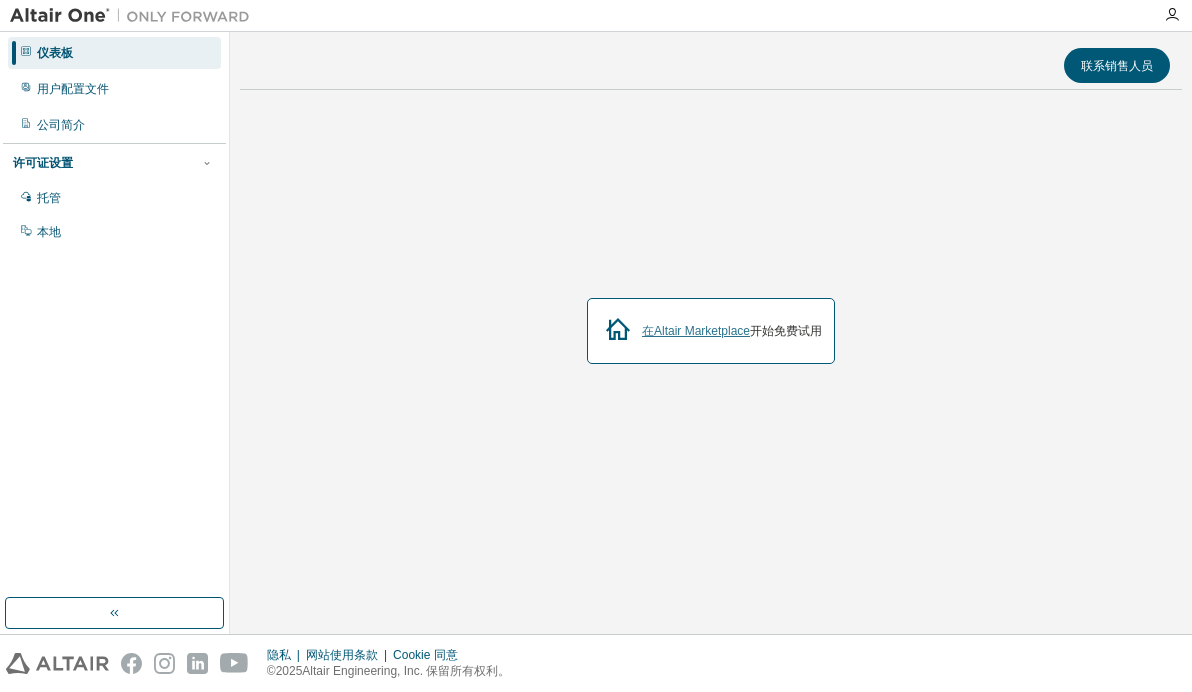 click on "在Altair Marketplace" at bounding box center [696, 331] 